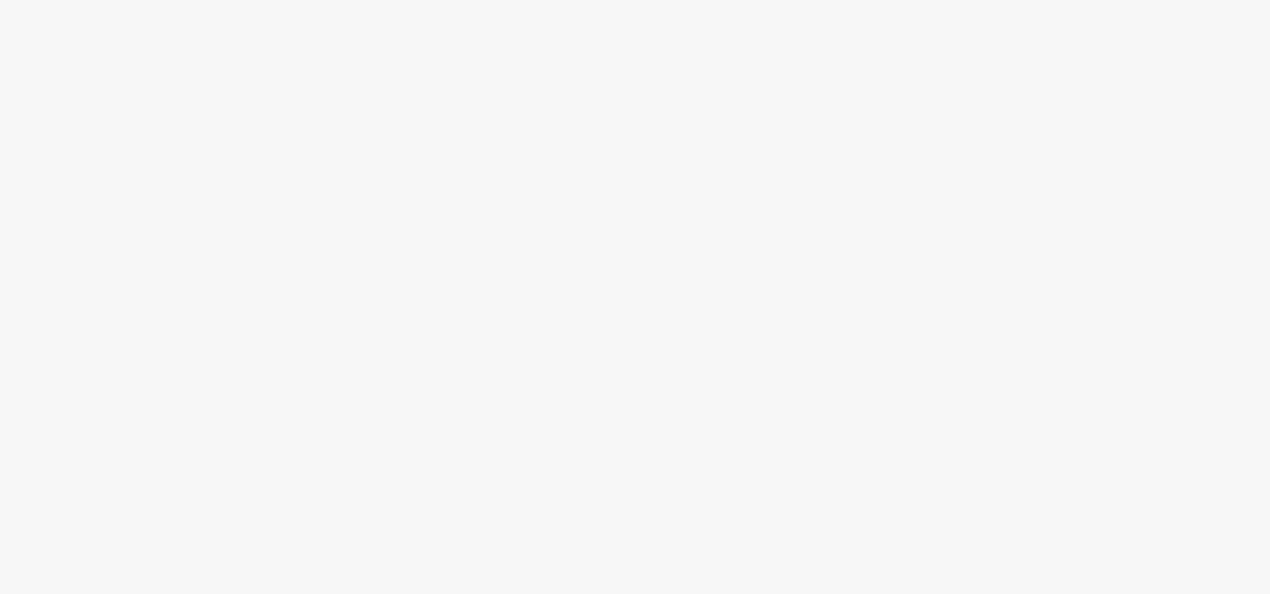 scroll, scrollTop: 0, scrollLeft: 0, axis: both 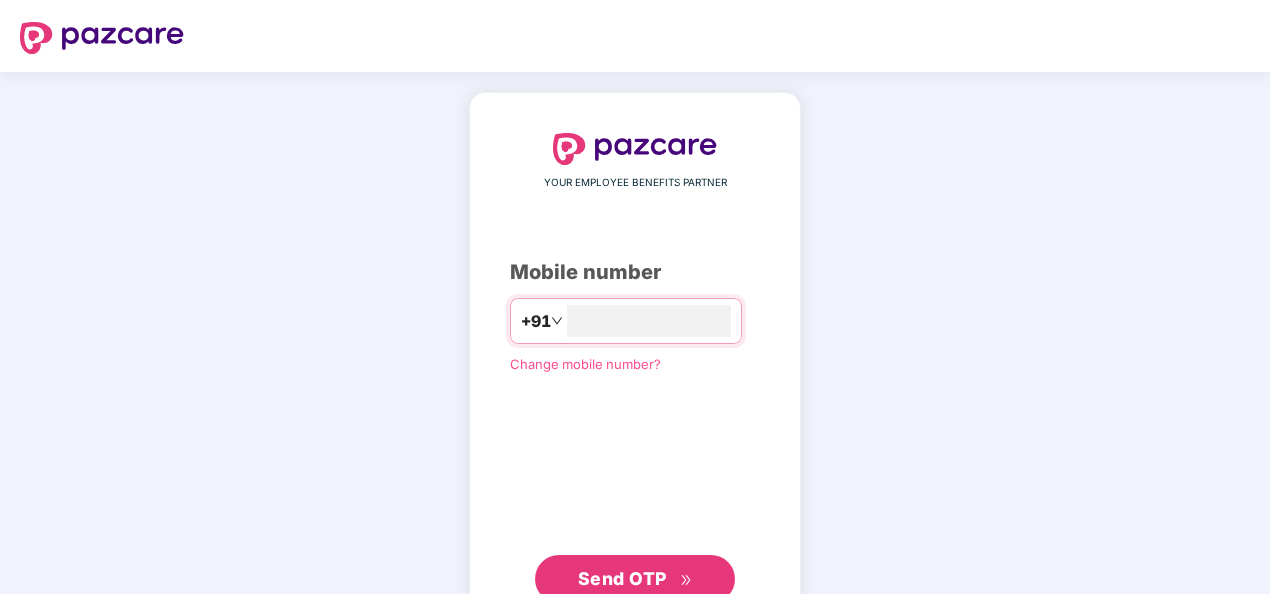 type on "**********" 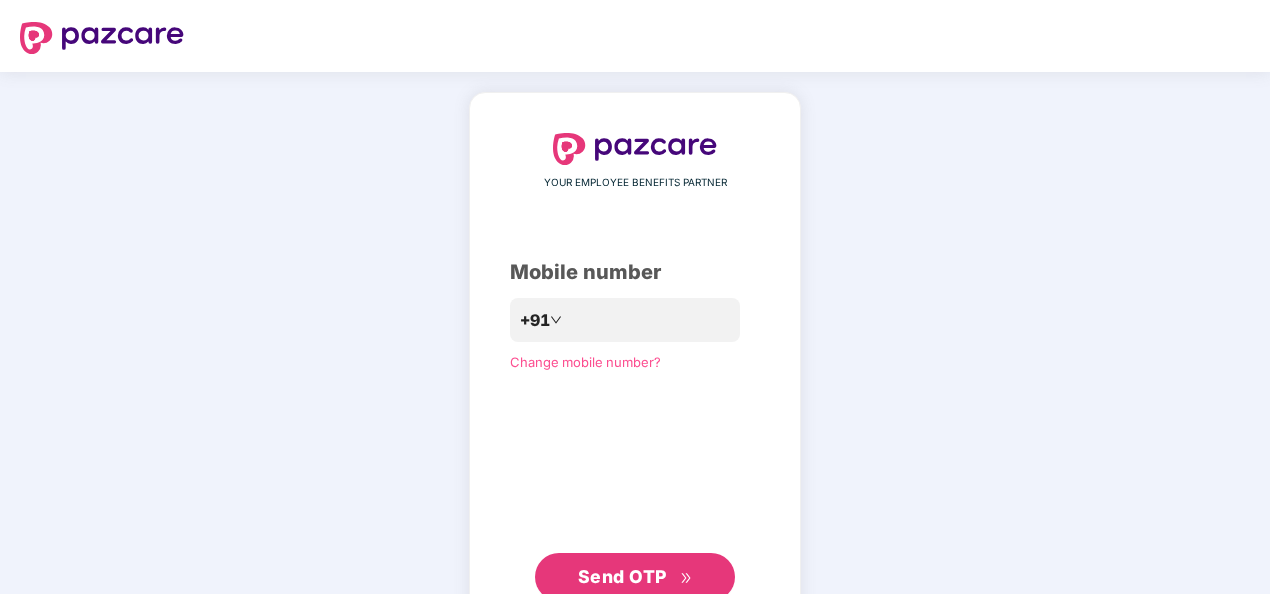 click on "Send OTP" at bounding box center [622, 576] 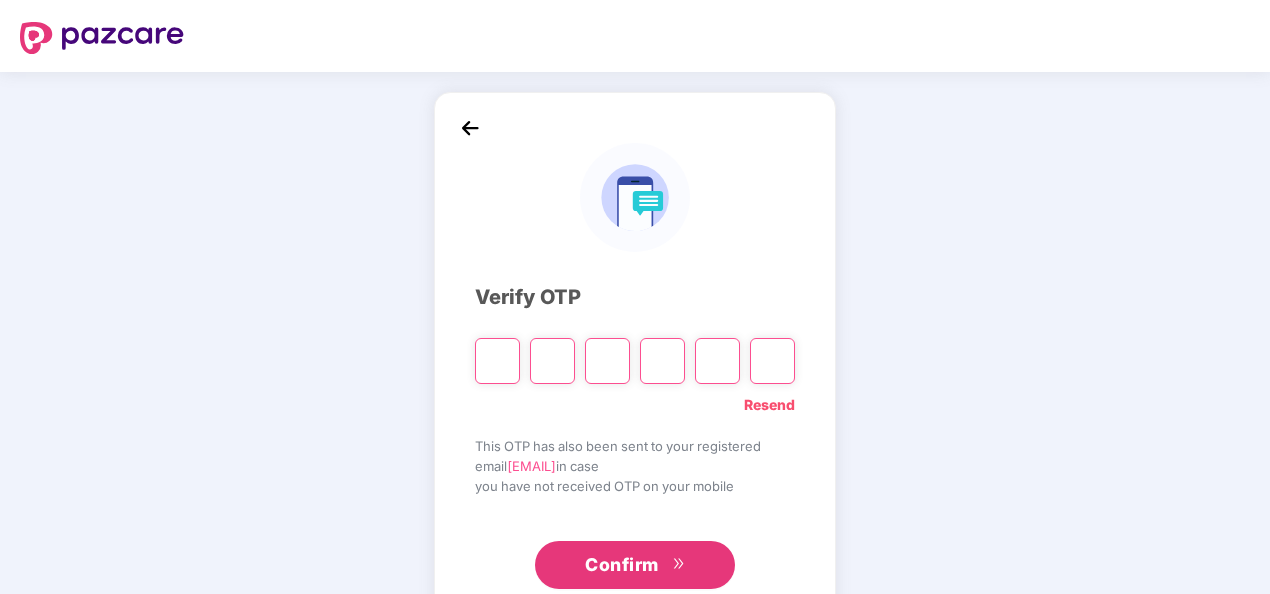type on "*" 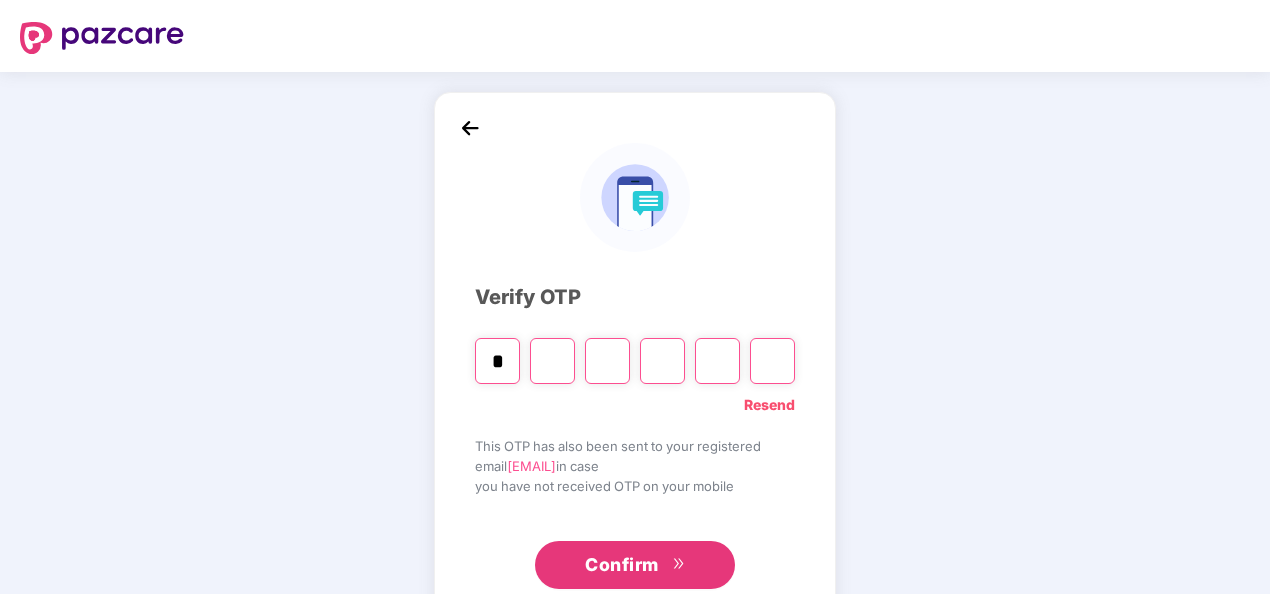 type on "*" 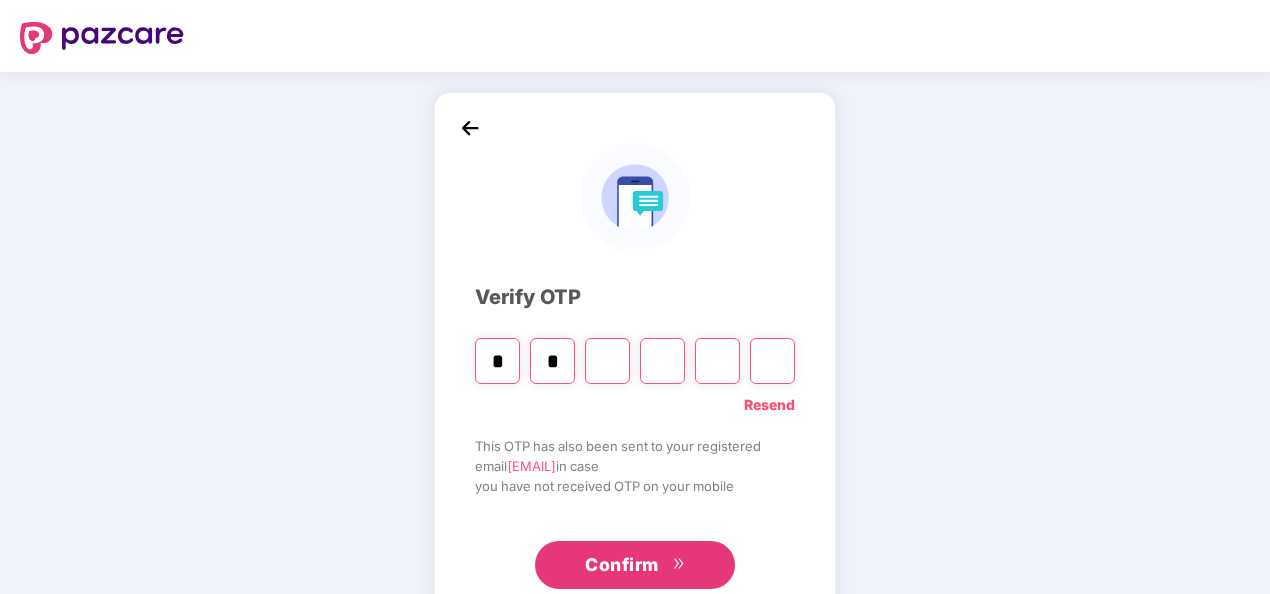 type on "*" 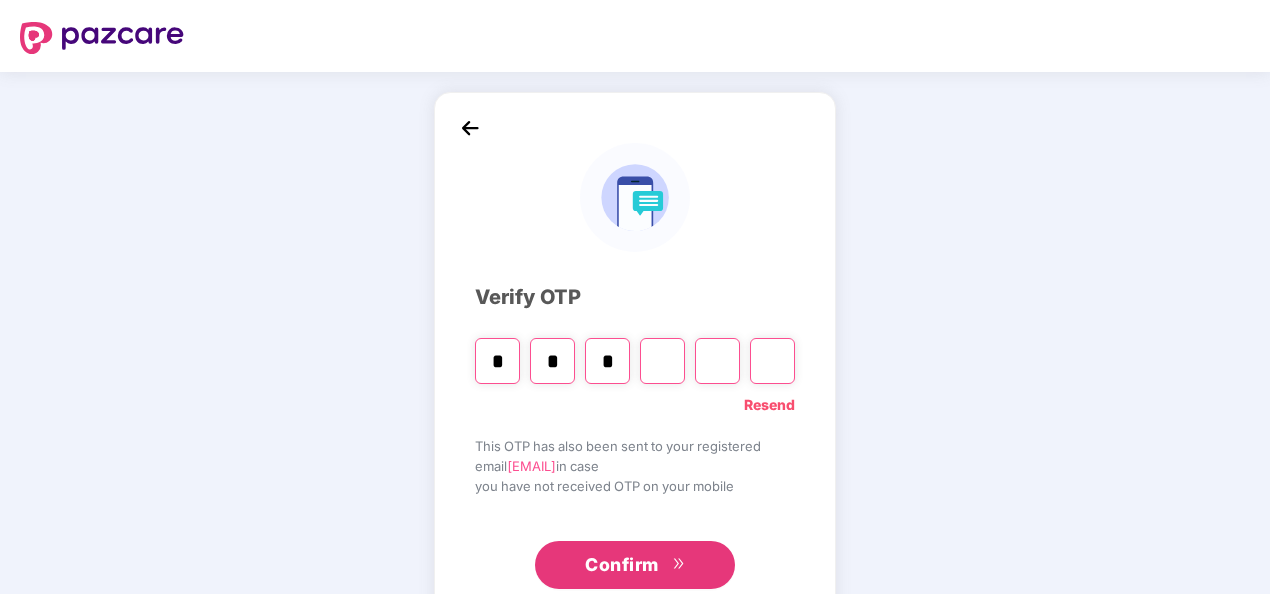 type on "*" 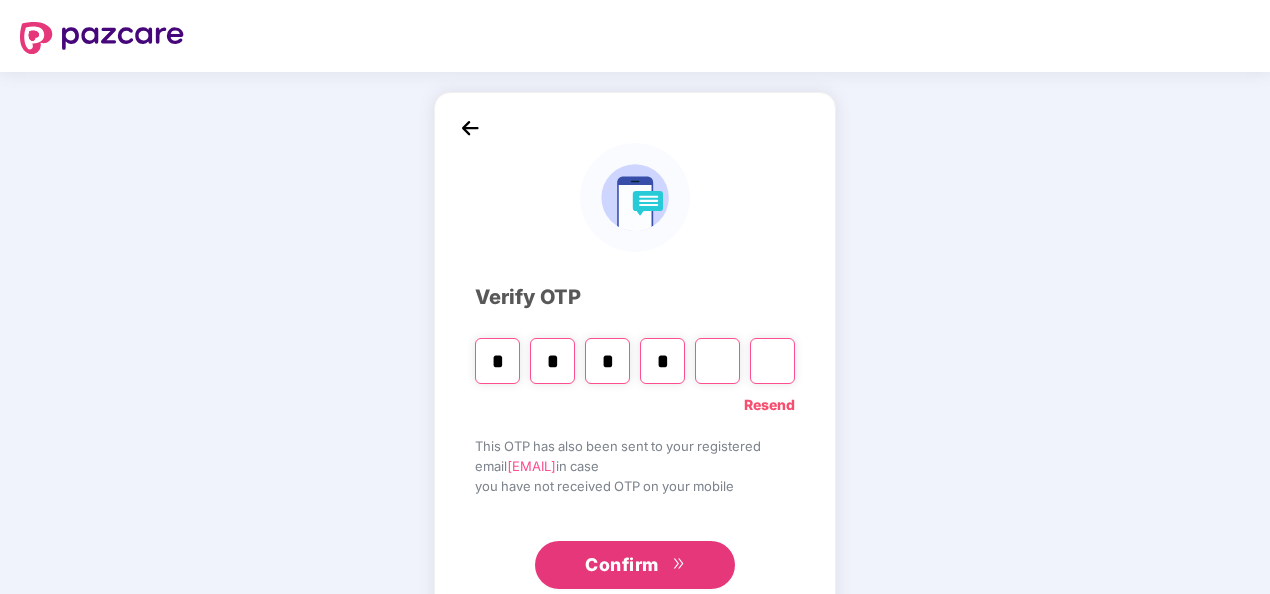 type on "*" 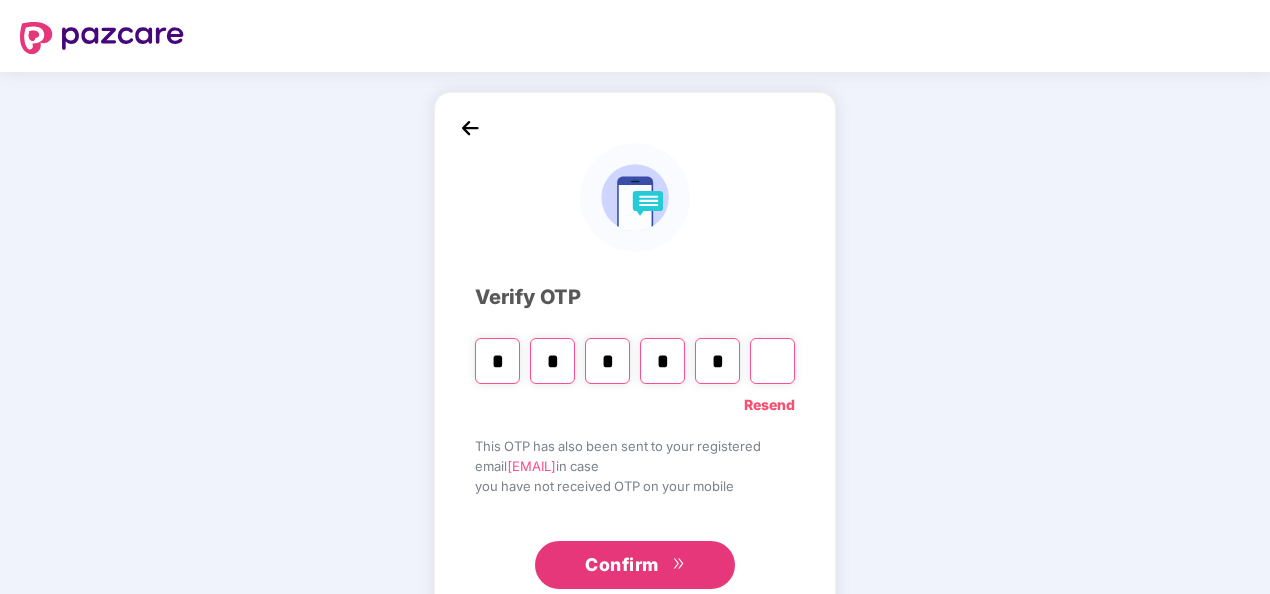type on "*" 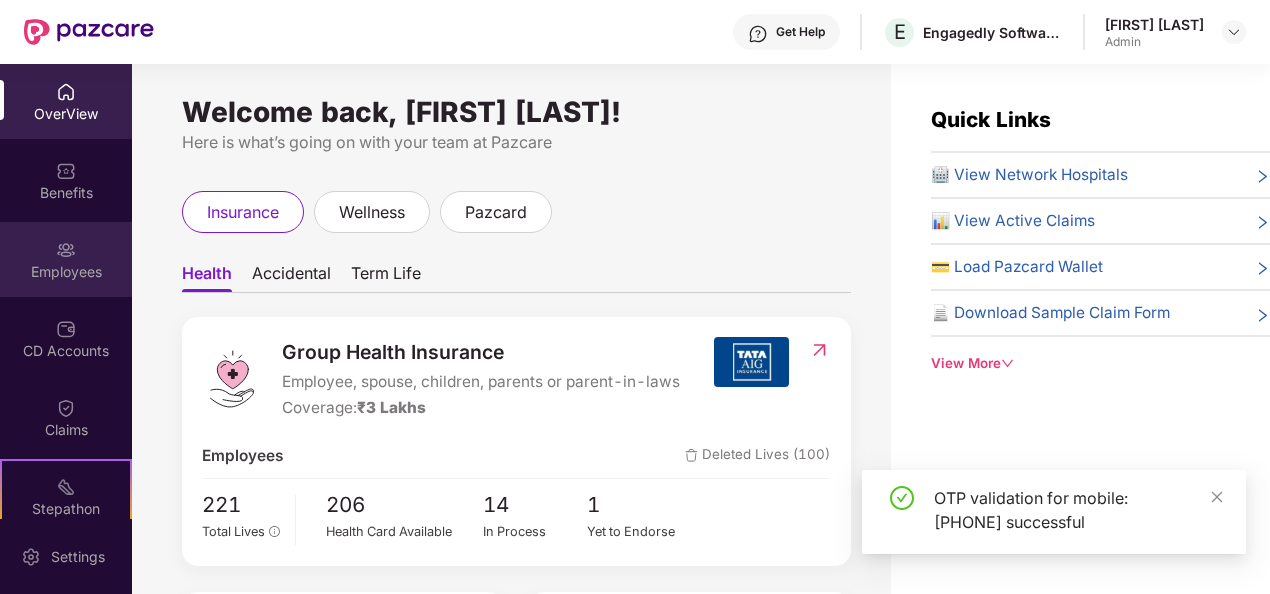 click at bounding box center (66, 250) 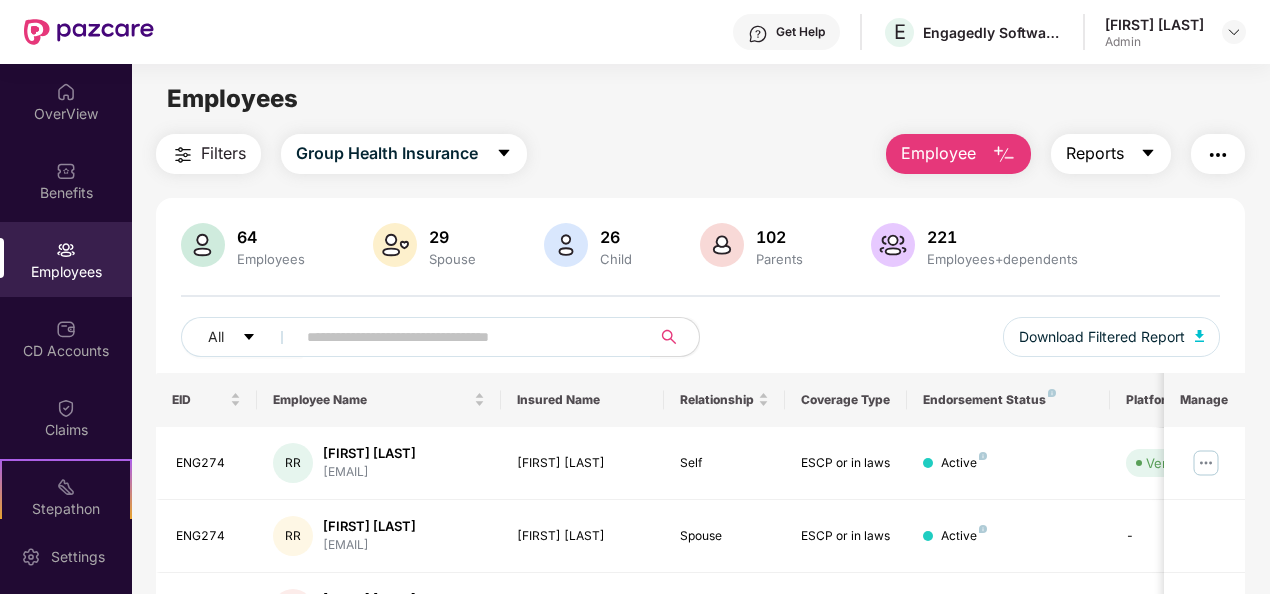 click on "Reports" at bounding box center (1095, 153) 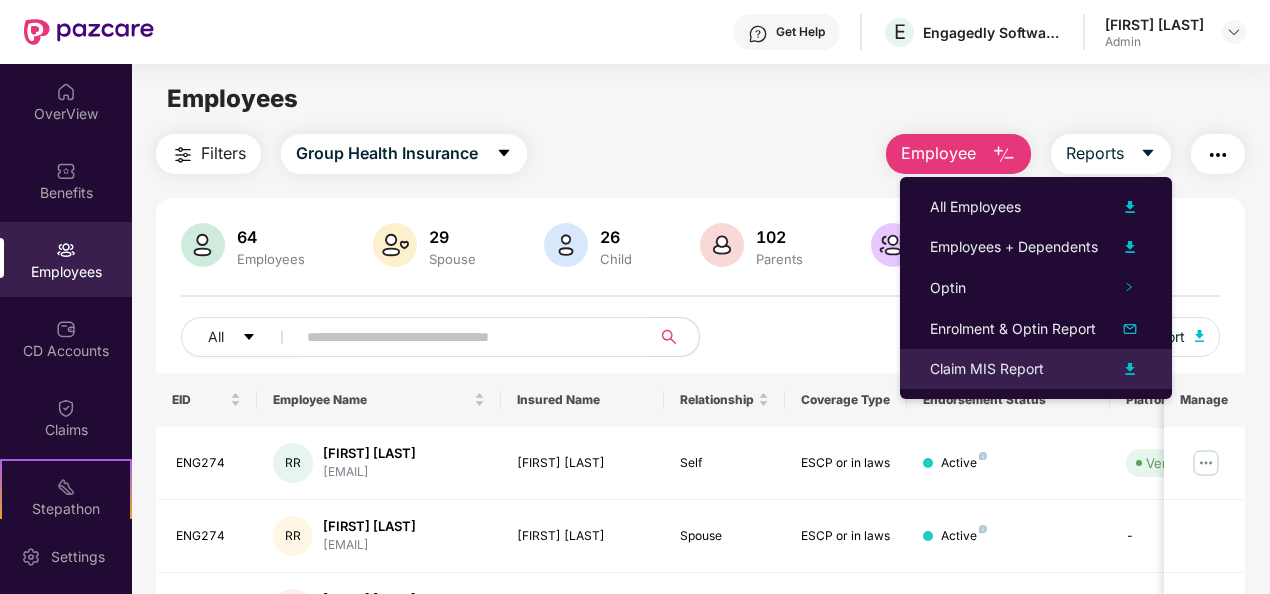 click at bounding box center [1130, 369] 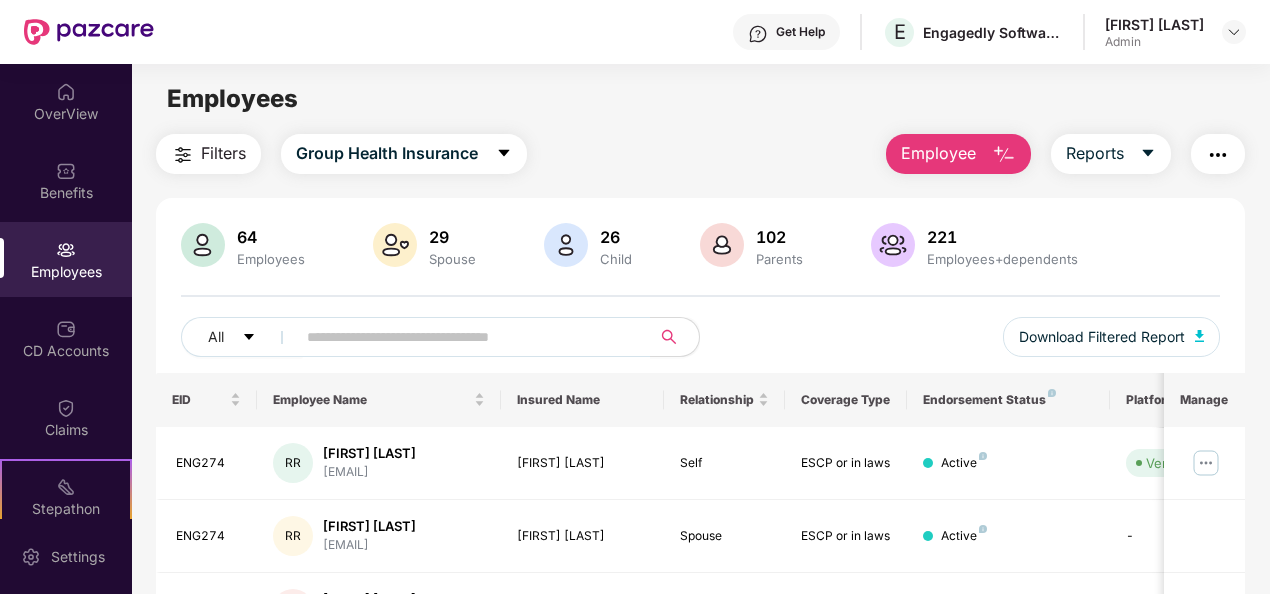 click on "Employees Filters Group Health Insurance Employee  Reports 64 Employees 29 Spouse 26 Child 102 Parents 221 Employees+dependents All Download Filtered Report EID Employee Name Insured Name Relationship Coverage Type Endorsement Status Platform Status Joining Date Manage                   ENG274 RR [FIRST] [LAST]   [EMAIL] [FIRST] [LAST] Self ESCP or in laws Active Verified 16 July 2025 ENG274 RR [FIRST] [LAST]   [EMAIL] [FIRST] [LAST] Spouse ESCP or in laws Active - 16 July 2025 ENG274 RR [FIRST] [LAST]   [EMAIL] [FIRST] [LAST] Child ESCP or in laws Active - 16 July 2025 ENG274 RR [FIRST] [LAST]   [EMAIL] [FIRST] [LAST] Child ESCP or in laws Active - 16 July 2025 ENG274 RR [FIRST] [LAST]   [EMAIL] [FIRST] [LAST] Mother ESCP or in laws Active - 16 July 2025 ENG274 RR [FIRST] [LAST]   [EMAIL] [FIRST] [LAST] Father ESCP or in laws Active - 16 July 2025 SD" at bounding box center (700, 361) 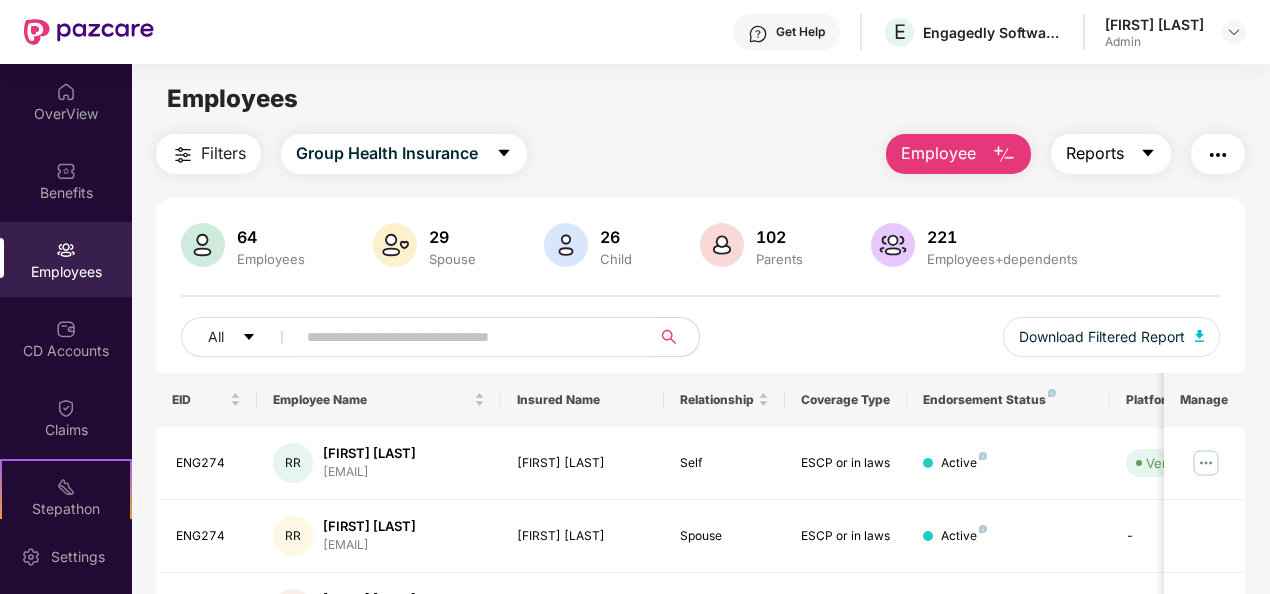 click on "Reports" at bounding box center (1111, 154) 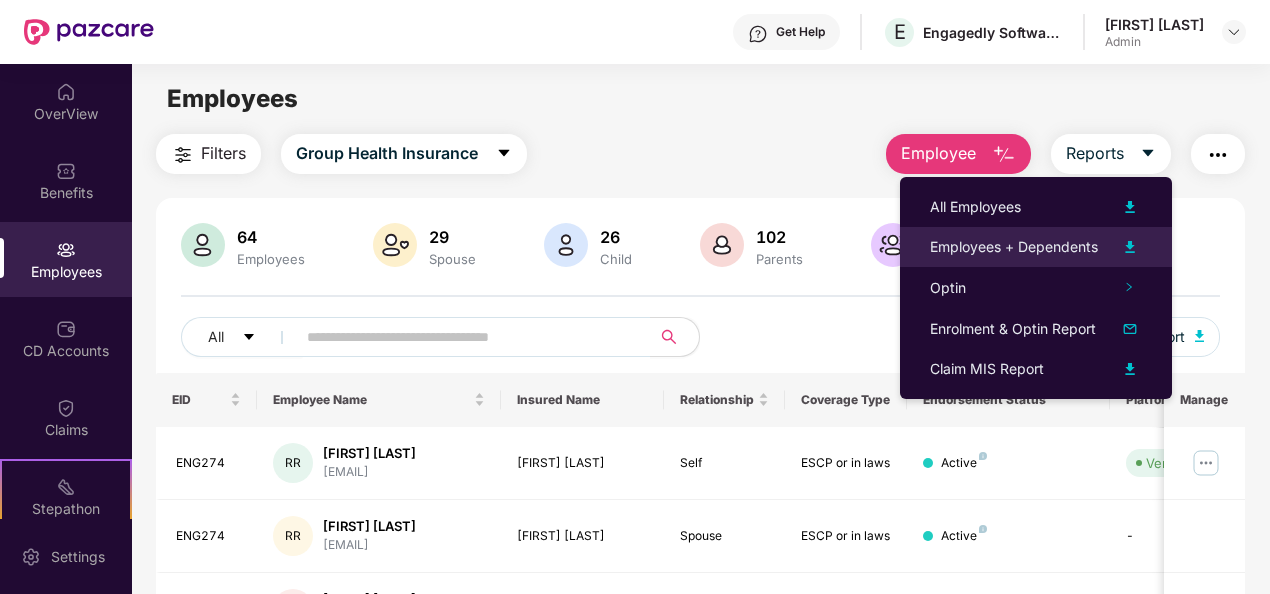 click at bounding box center (1130, 247) 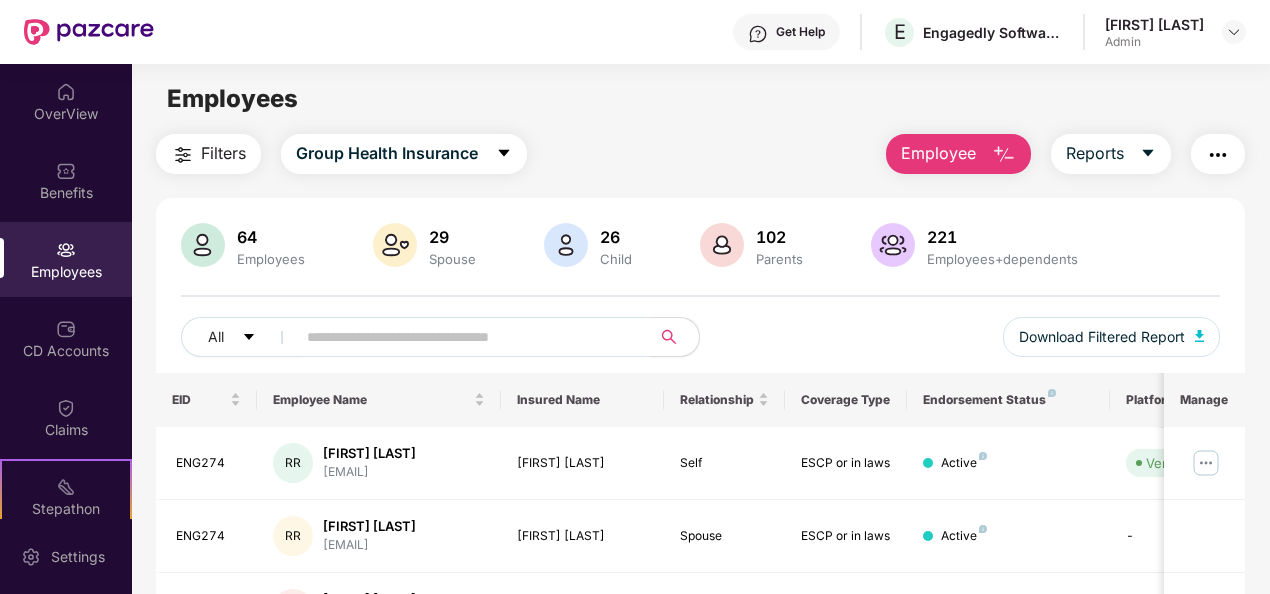 click on "Employees Filters Group Health Insurance Employee  Reports 64 Employees 29 Spouse 26 Child 102 Parents 221 Employees+dependents All Download Filtered Report EID Employee Name Insured Name Relationship Coverage Type Endorsement Status Platform Status Joining Date Manage                   ENG274 RR [FIRST] [LAST]   [EMAIL] [FIRST] [LAST] Self ESCP or in laws Active Verified 16 July 2025 ENG274 RR [FIRST] [LAST]   [EMAIL] [FIRST] [LAST] Spouse ESCP or in laws Active - 16 July 2025 ENG274 RR [FIRST] [LAST]   [EMAIL] [FIRST] [LAST] Child ESCP or in laws Active - 16 July 2025 ENG274 RR [FIRST] [LAST]   [EMAIL] [FIRST] [LAST] Child ESCP or in laws Active - 16 July 2025 ENG274 RR [FIRST] [LAST]   [EMAIL] [FIRST] [LAST] Mother ESCP or in laws Active - 16 July 2025 ENG274 RR [FIRST] [LAST]   [EMAIL] [FIRST] [LAST] Father ESCP or in laws Active - 16 July 2025 SD" at bounding box center (700, 361) 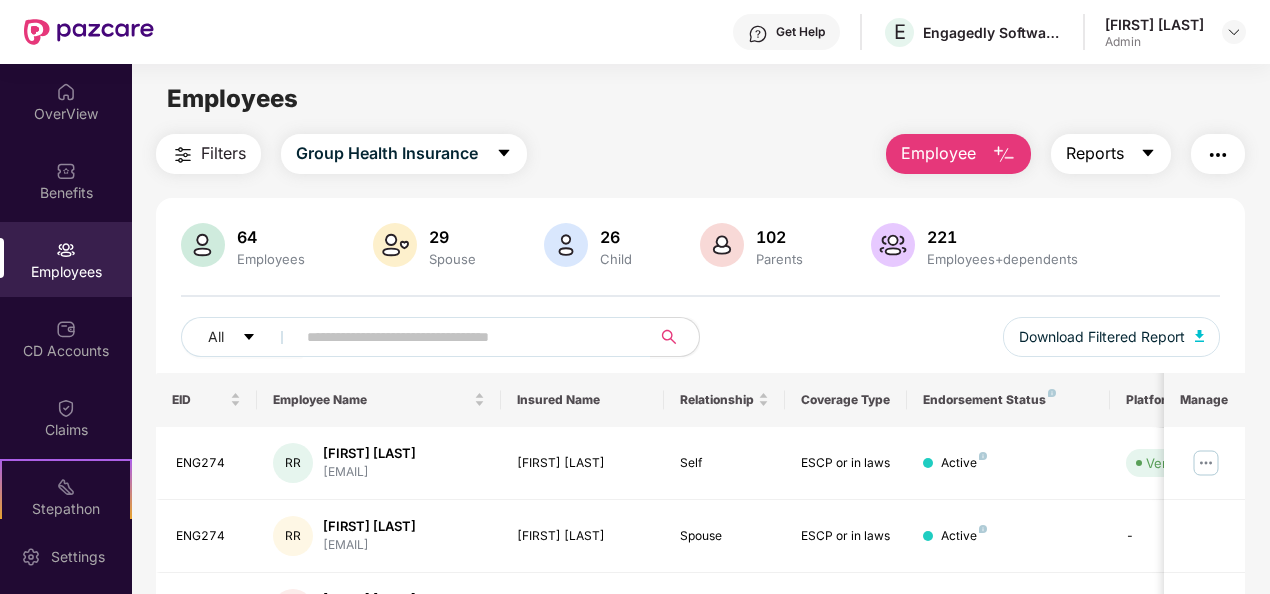click on "Reports" at bounding box center [1111, 154] 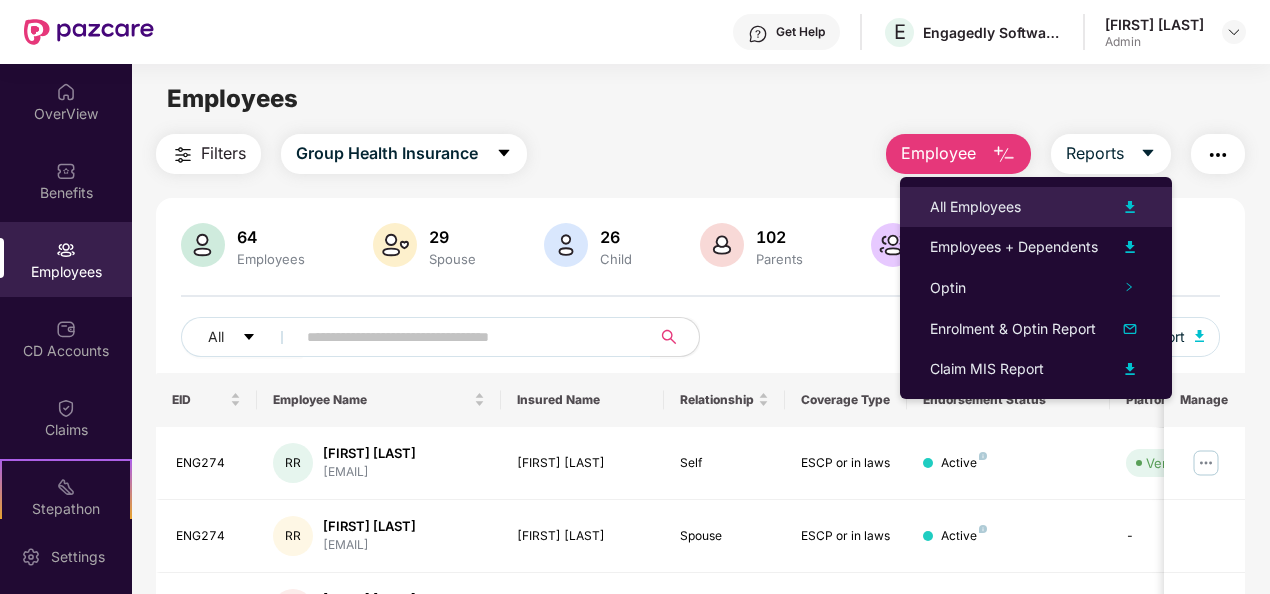 click at bounding box center (1130, 207) 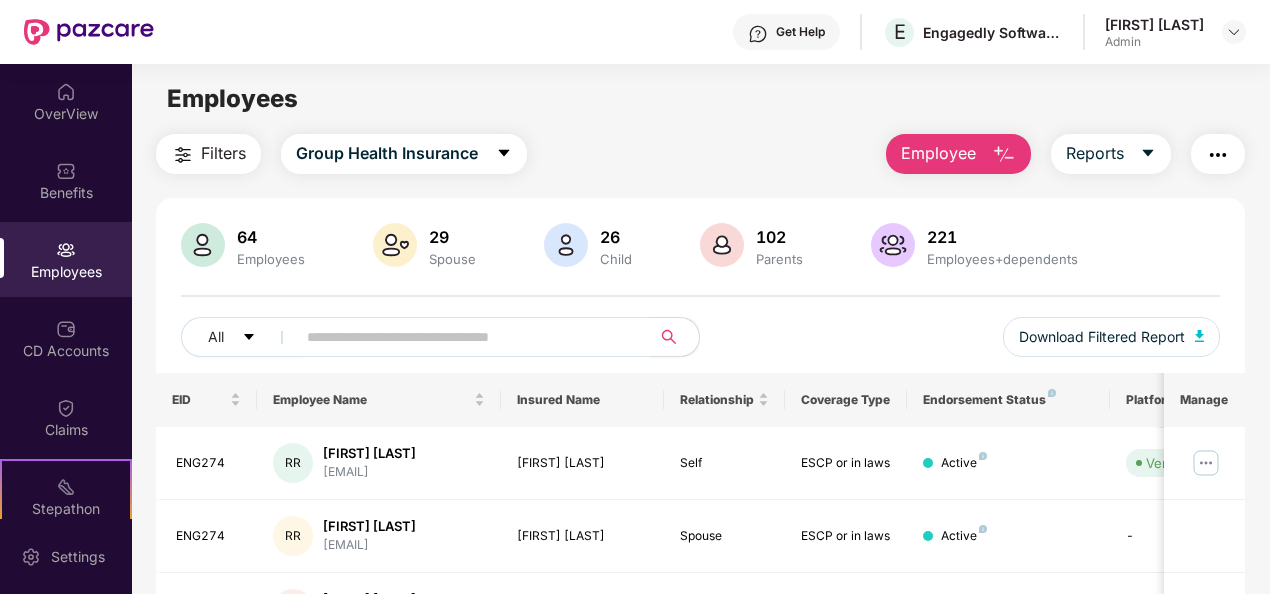 click on "Filters Group Health Insurance Employee  Reports" at bounding box center [701, 154] 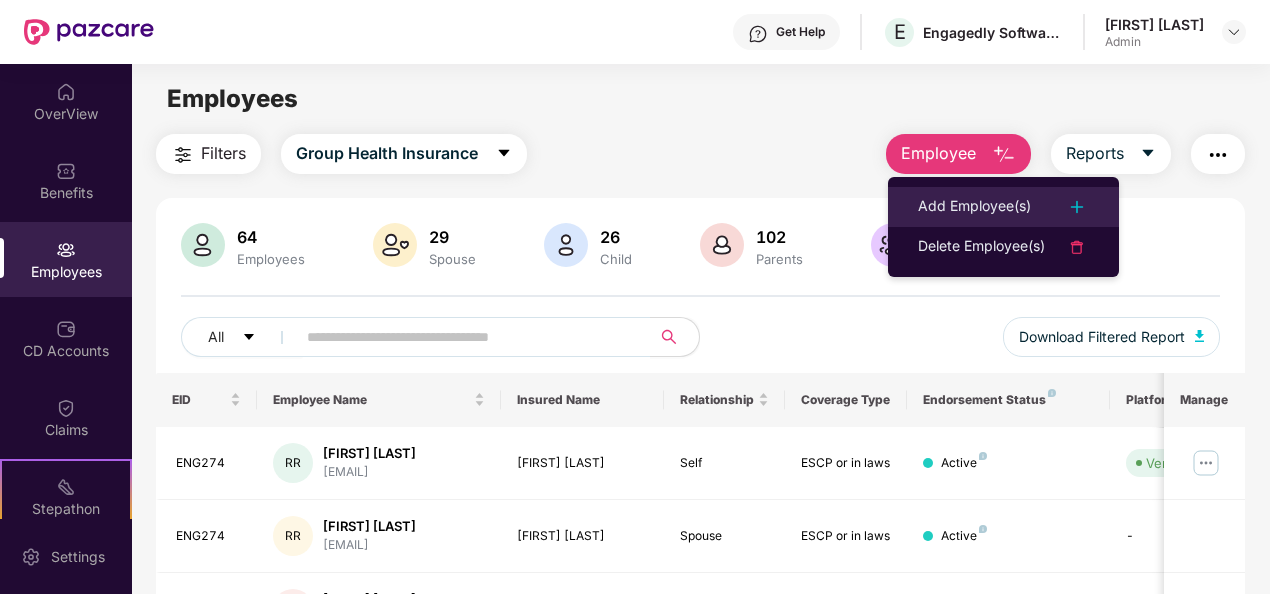 click on "Add Employee(s)" at bounding box center (974, 207) 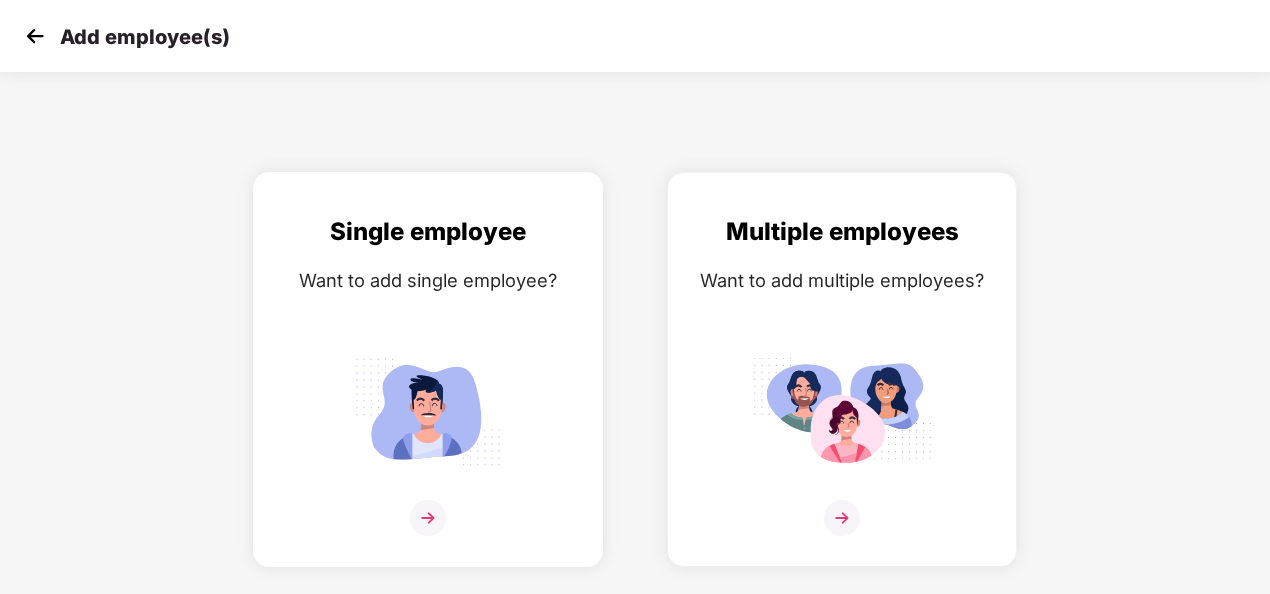 click at bounding box center (428, 411) 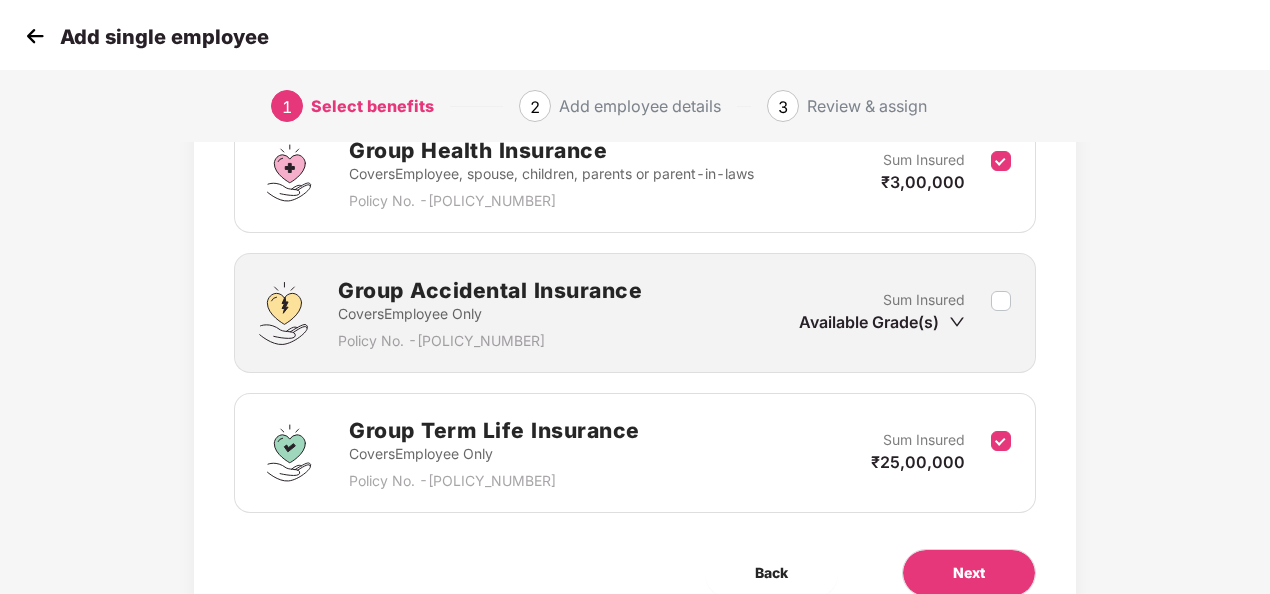scroll, scrollTop: 400, scrollLeft: 0, axis: vertical 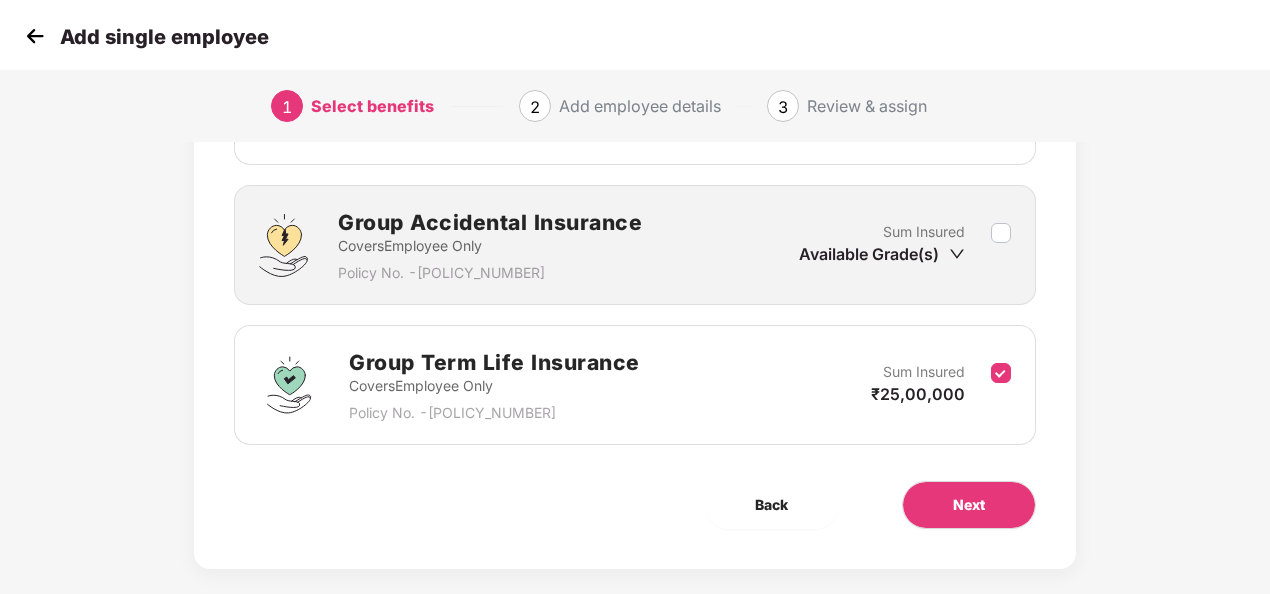 click on "Sum Insured Available Grade(s)" at bounding box center [895, 245] 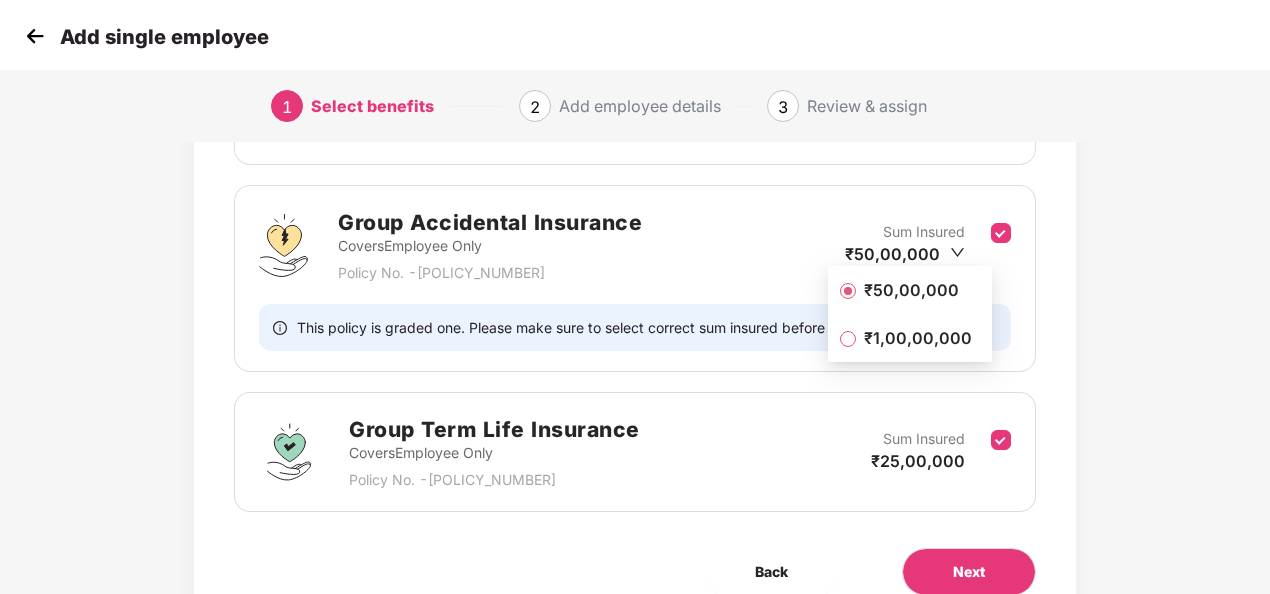 click on "₹50,00,000" at bounding box center (911, 290) 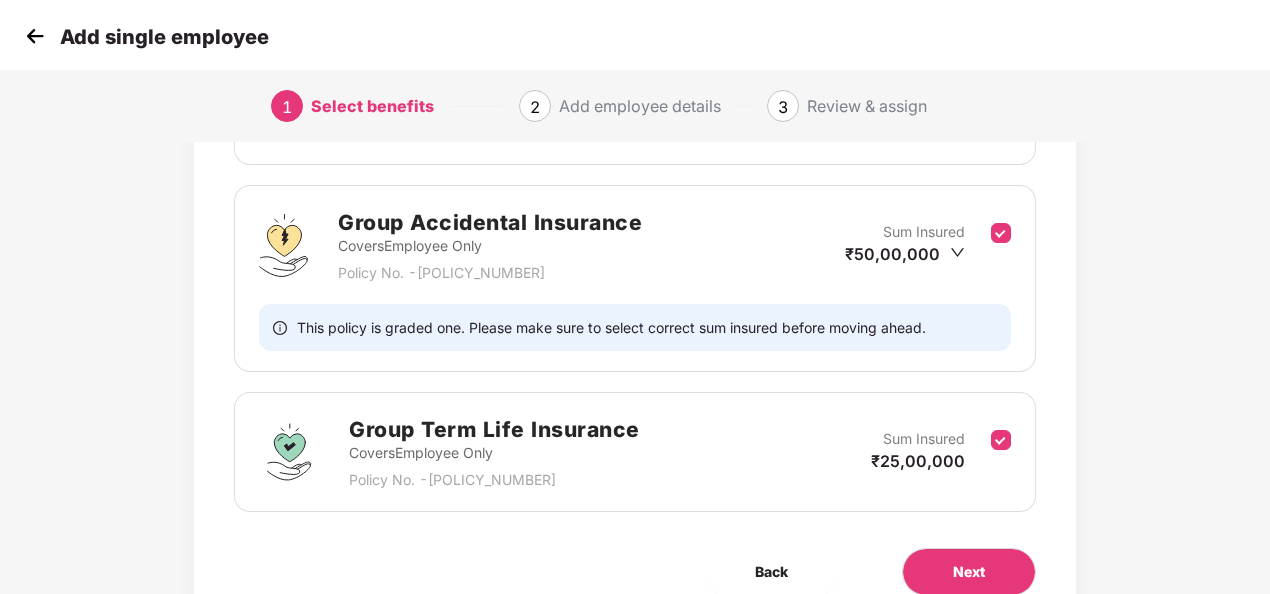 click on "Benefits 3 / 3     Selected Affinity Benefits Clove Dental, Pharmeasy, Nua Women, Prystine Care etc will be automatically assigned by adding employees Auto-assigned Group Health Insurance Covers  Employee, spouse, children, parents or parent-in-laws Policy No. -  [POLICY_NUMBER] Sum Insured   ₹3,00,000 Group Accidental Insurance Covers  Employee Only Policy No. -  [POLICY_NUMBER] Sum Insured ₹50,00,000   This policy is graded one. Please make sure to select correct sum insured before moving ahead. Group Term Life Insurance Covers  Employee Only Policy No. -  [POLICY_NUMBER] Sum Insured   ₹25,00,000 Back Next" at bounding box center [635, 220] 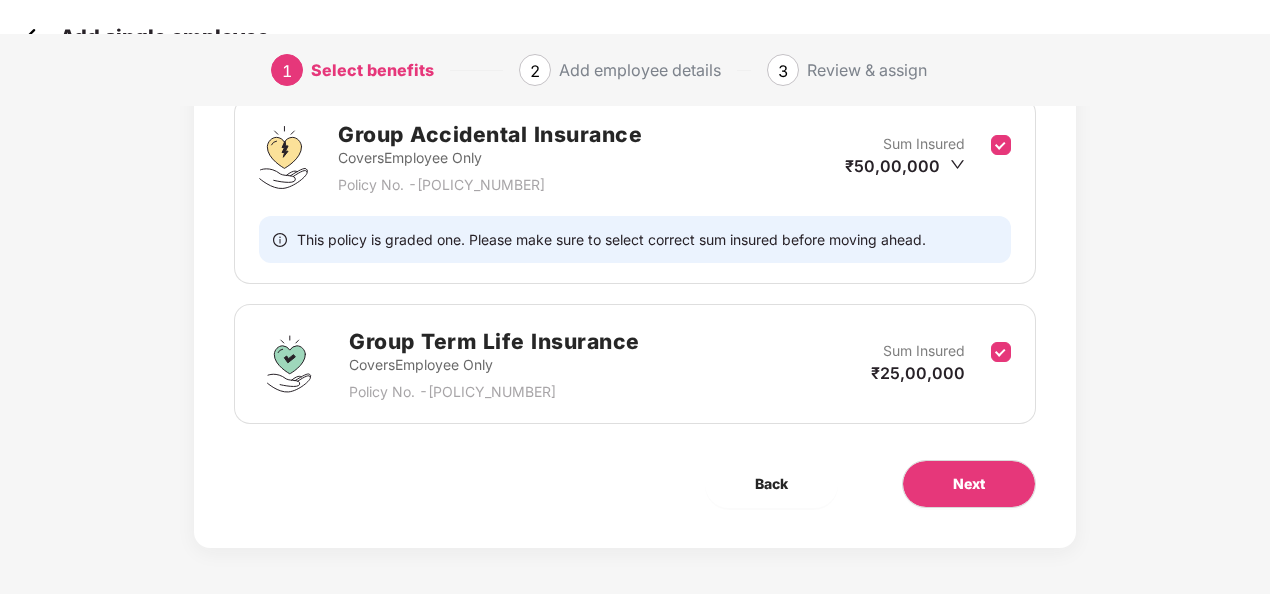 scroll, scrollTop: 489, scrollLeft: 0, axis: vertical 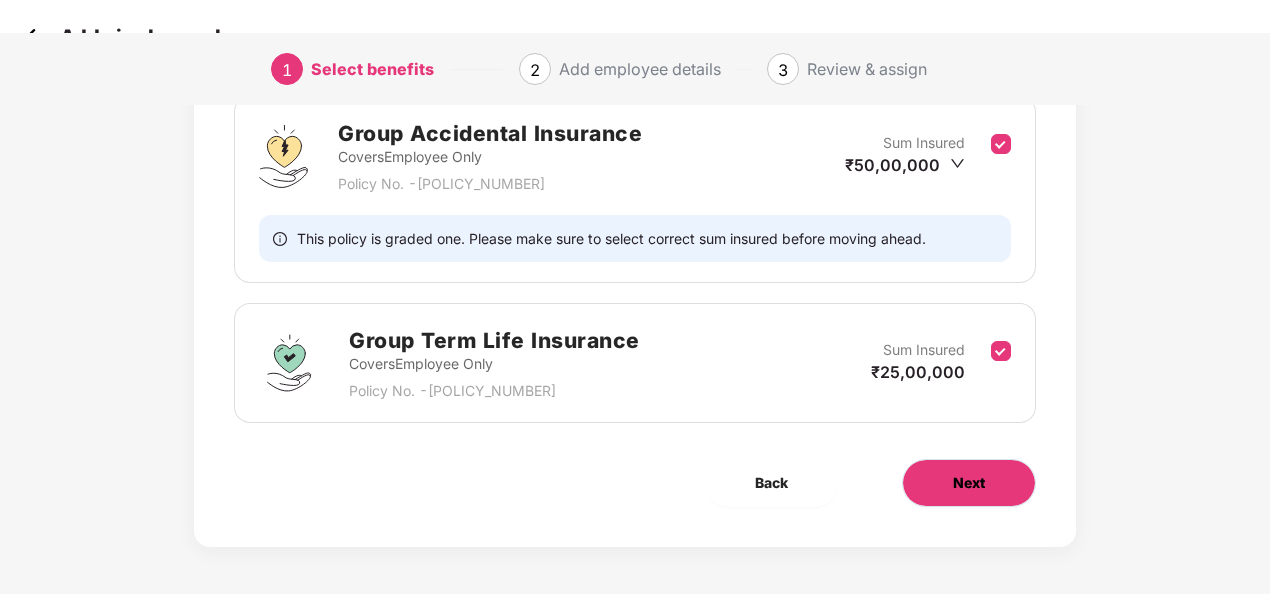 click on "Next" at bounding box center [969, 483] 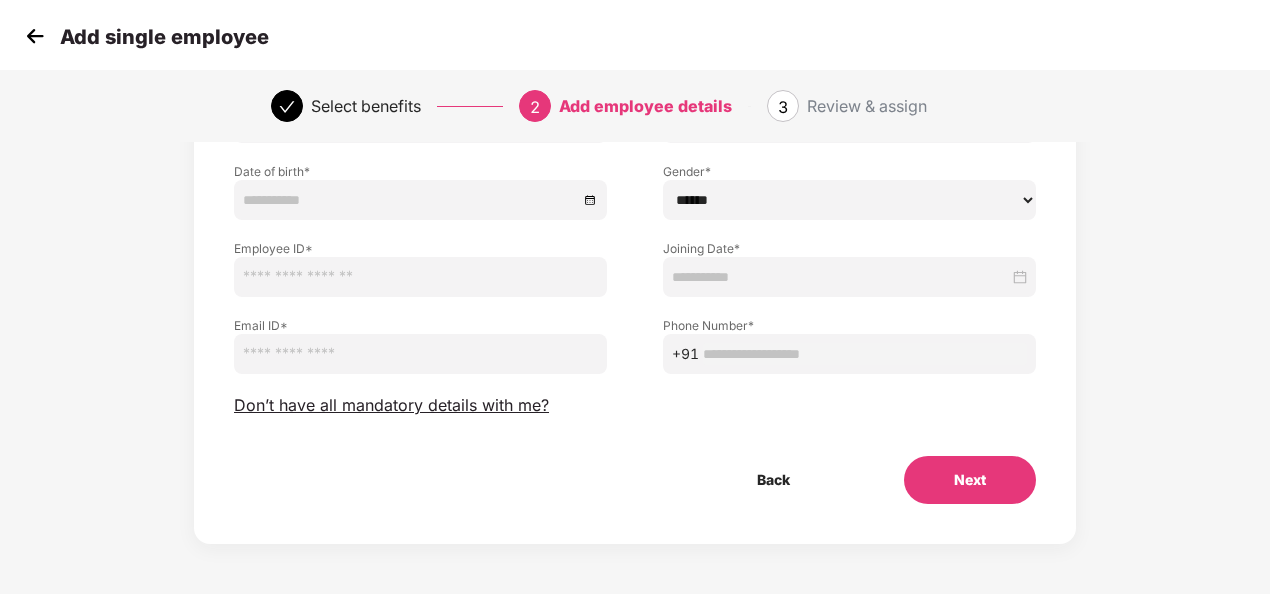 scroll, scrollTop: 0, scrollLeft: 0, axis: both 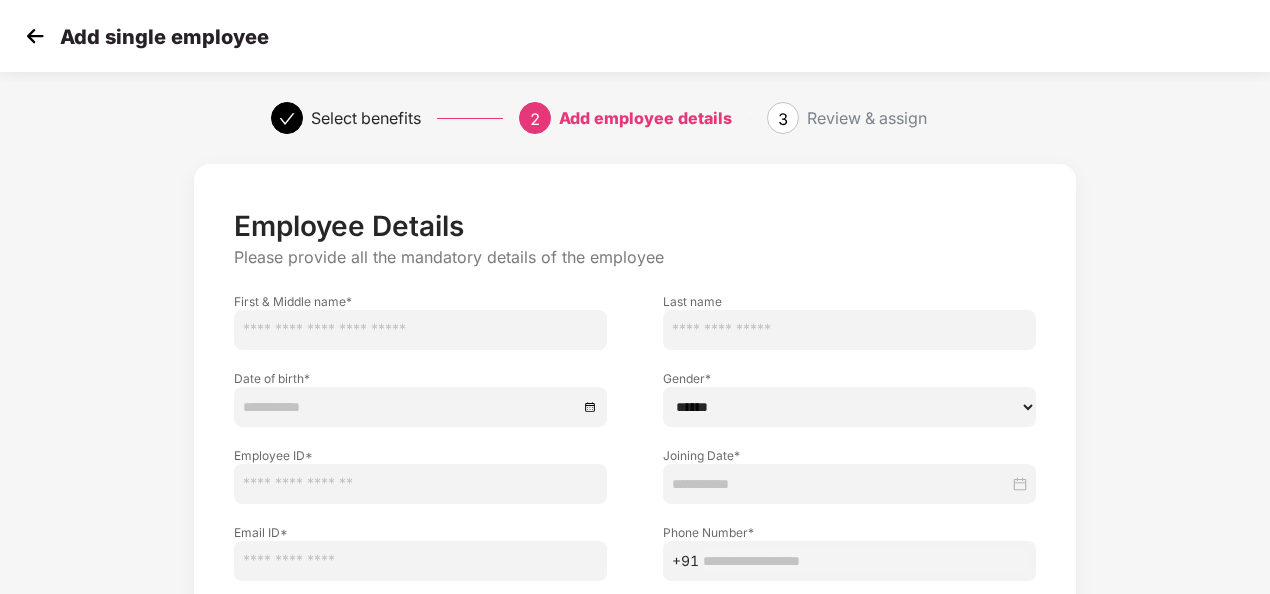 click at bounding box center (420, 330) 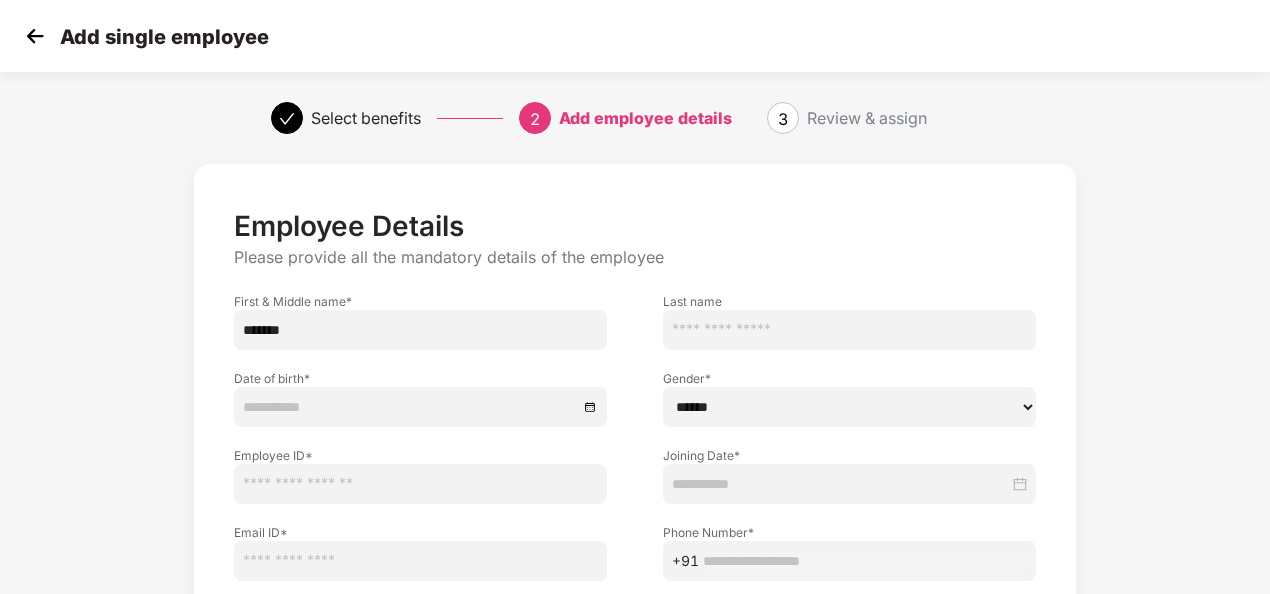 type on "******" 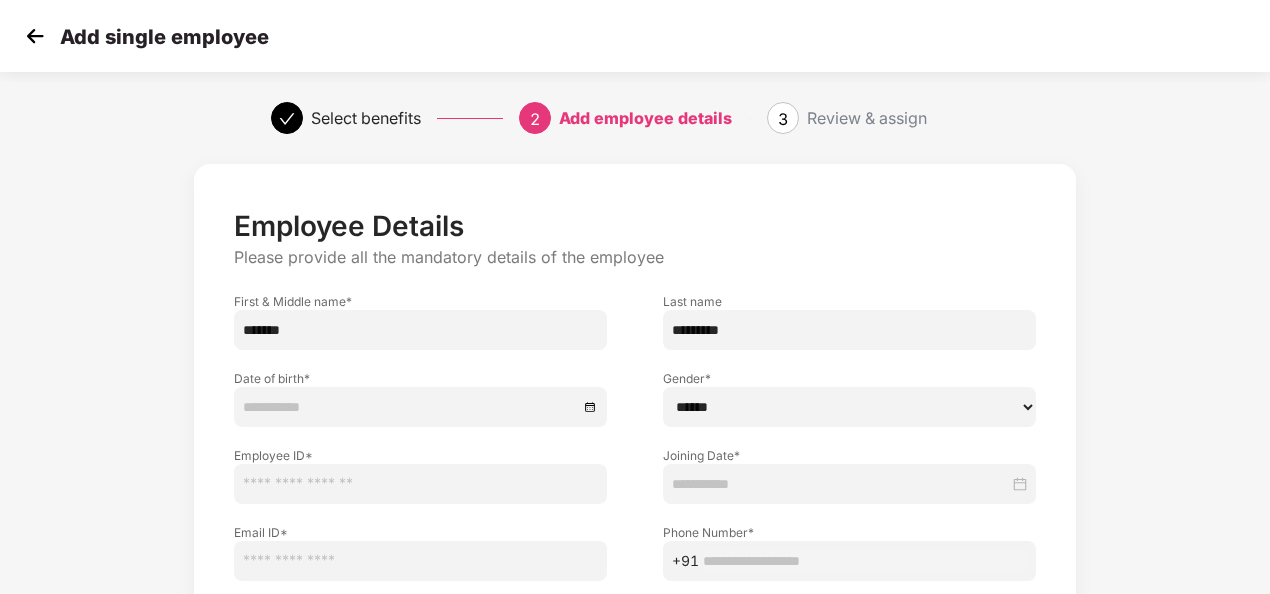 type on "*********" 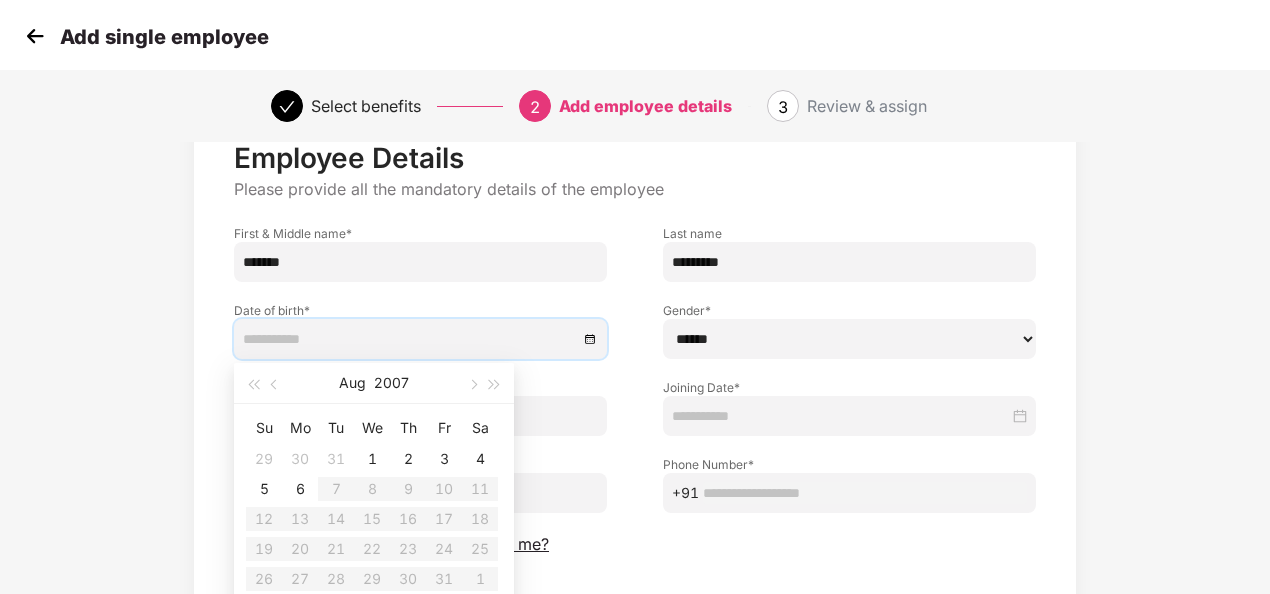 scroll, scrollTop: 100, scrollLeft: 0, axis: vertical 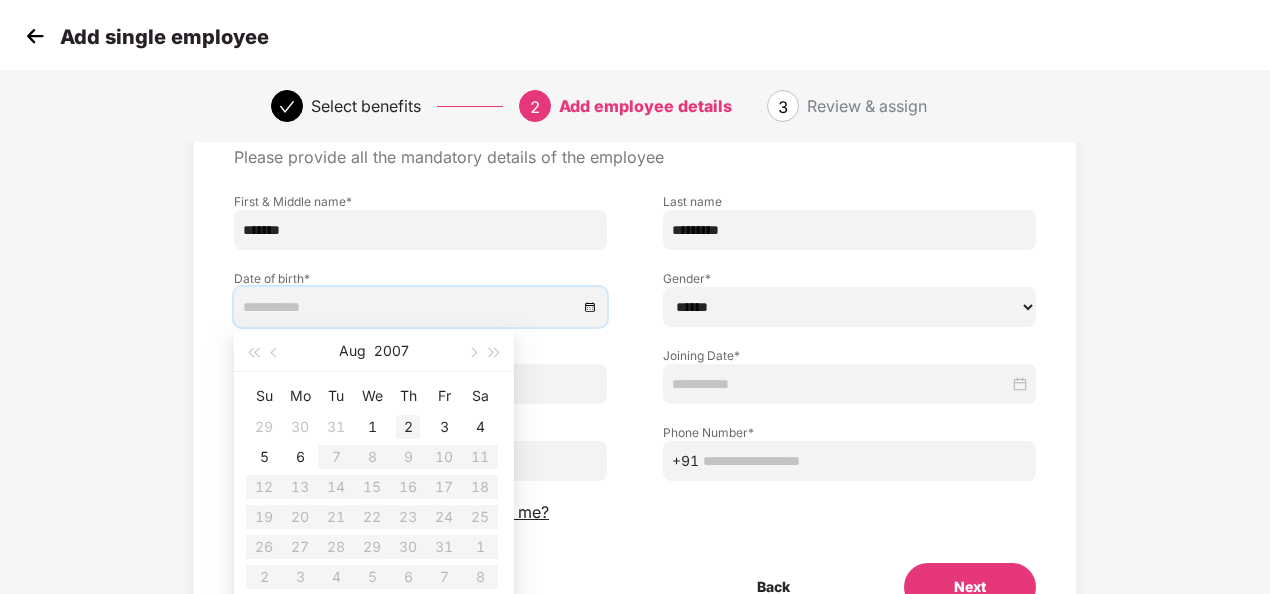 type on "**********" 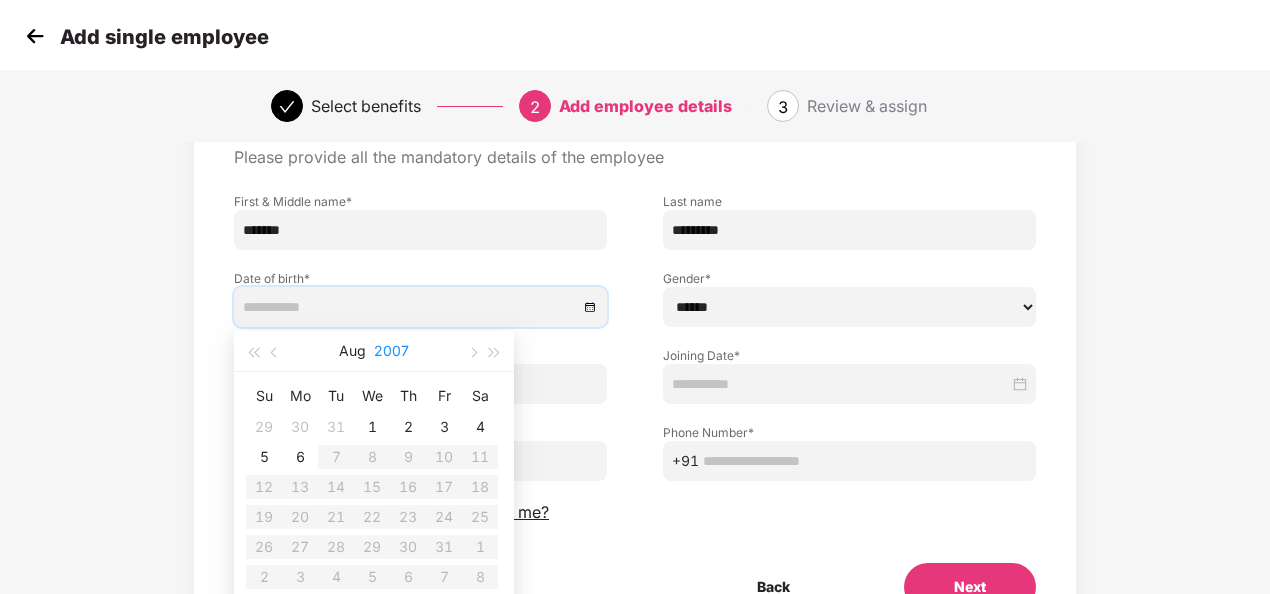 click on "2007" at bounding box center [391, 351] 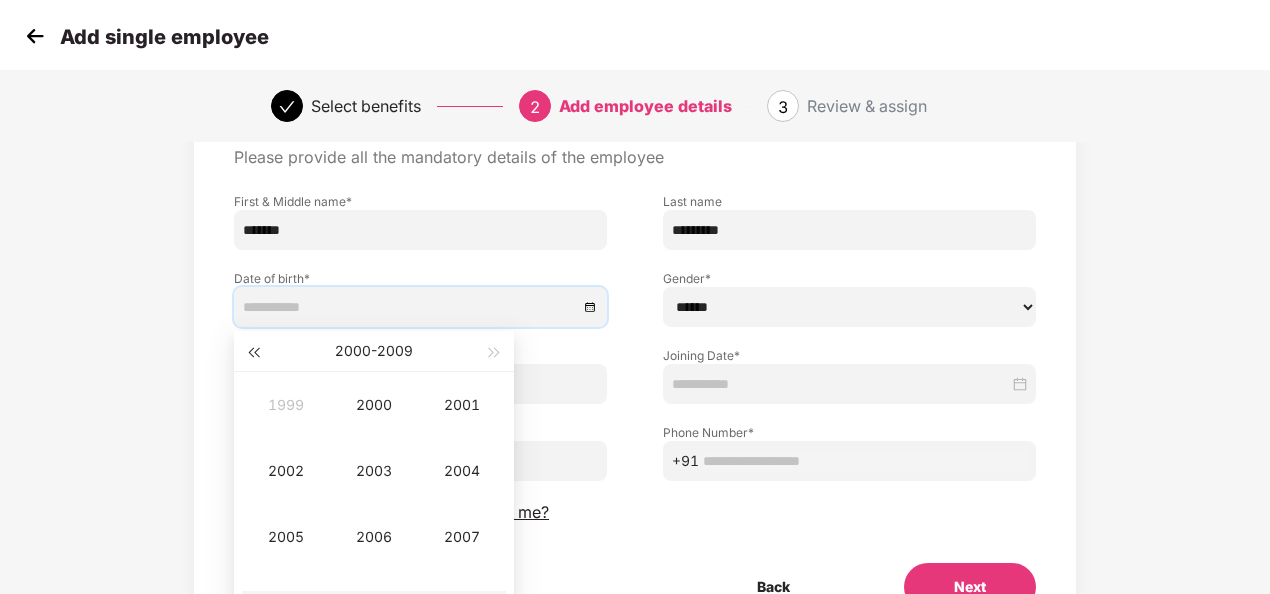 click at bounding box center [253, 351] 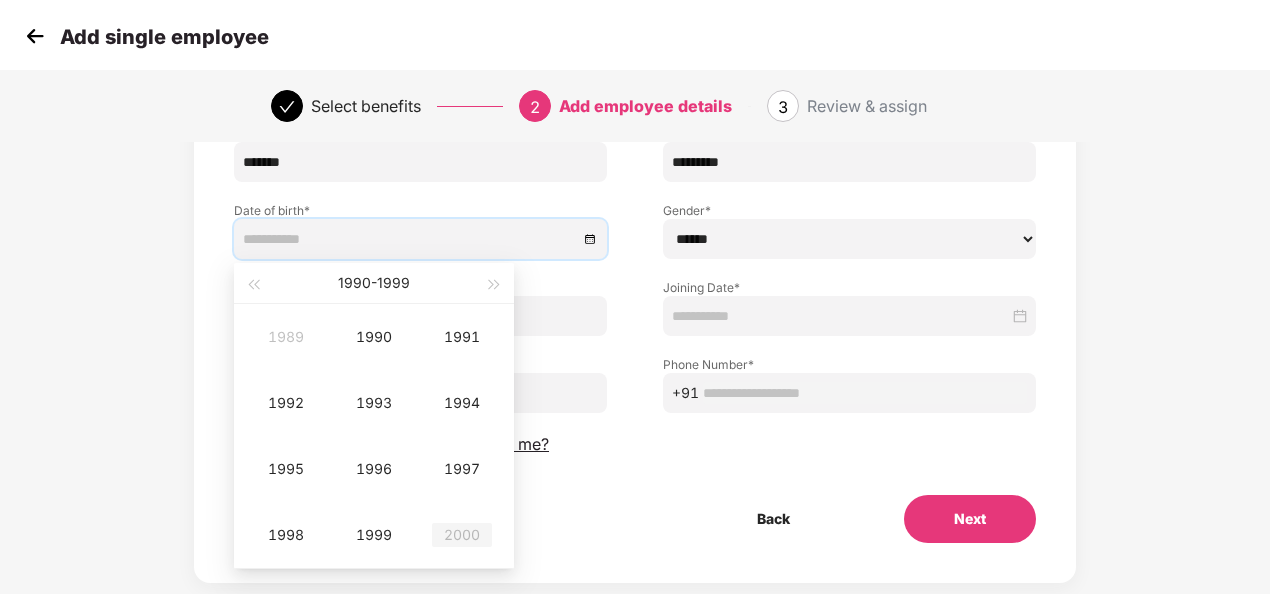 scroll, scrollTop: 200, scrollLeft: 0, axis: vertical 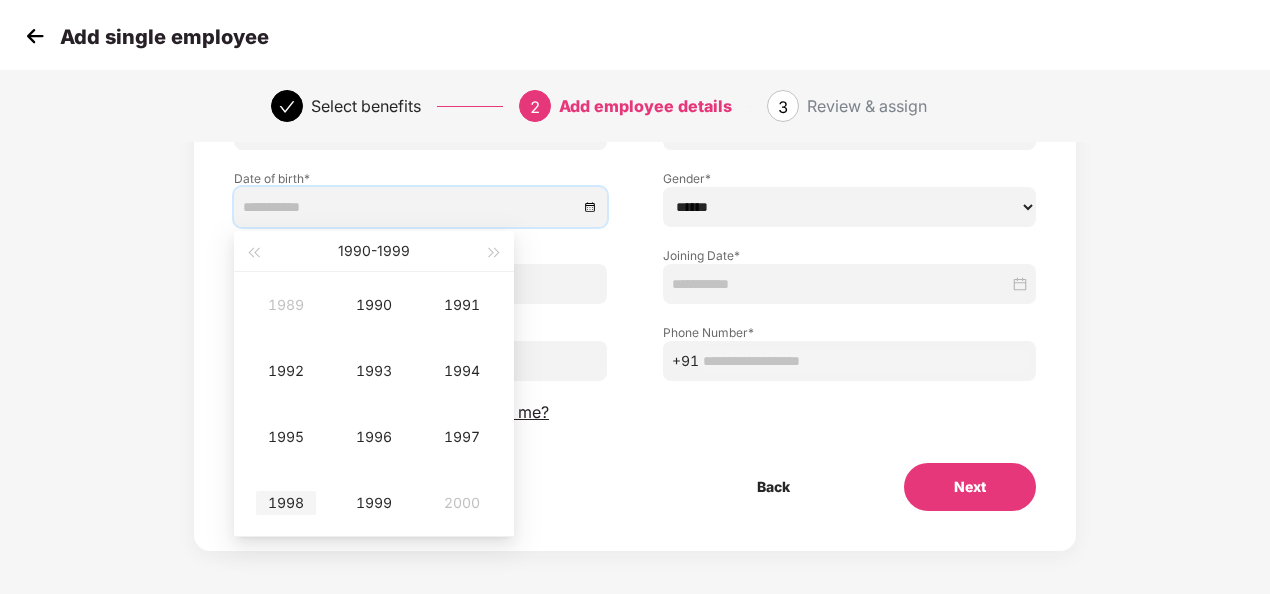 type on "**********" 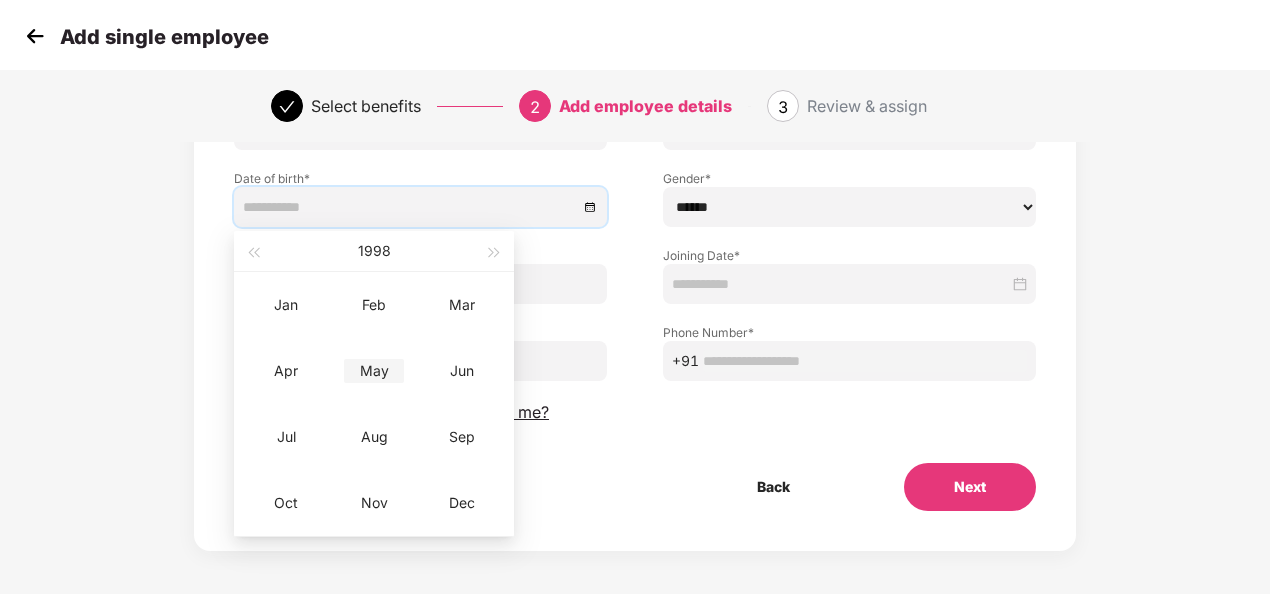 type on "**********" 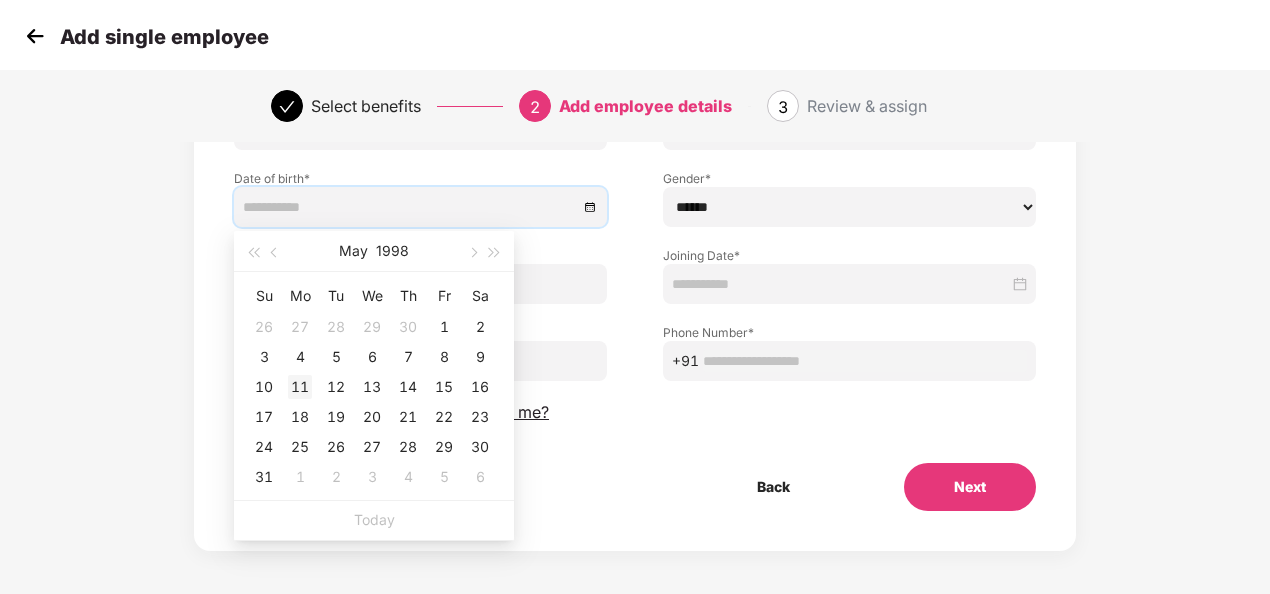 type on "**********" 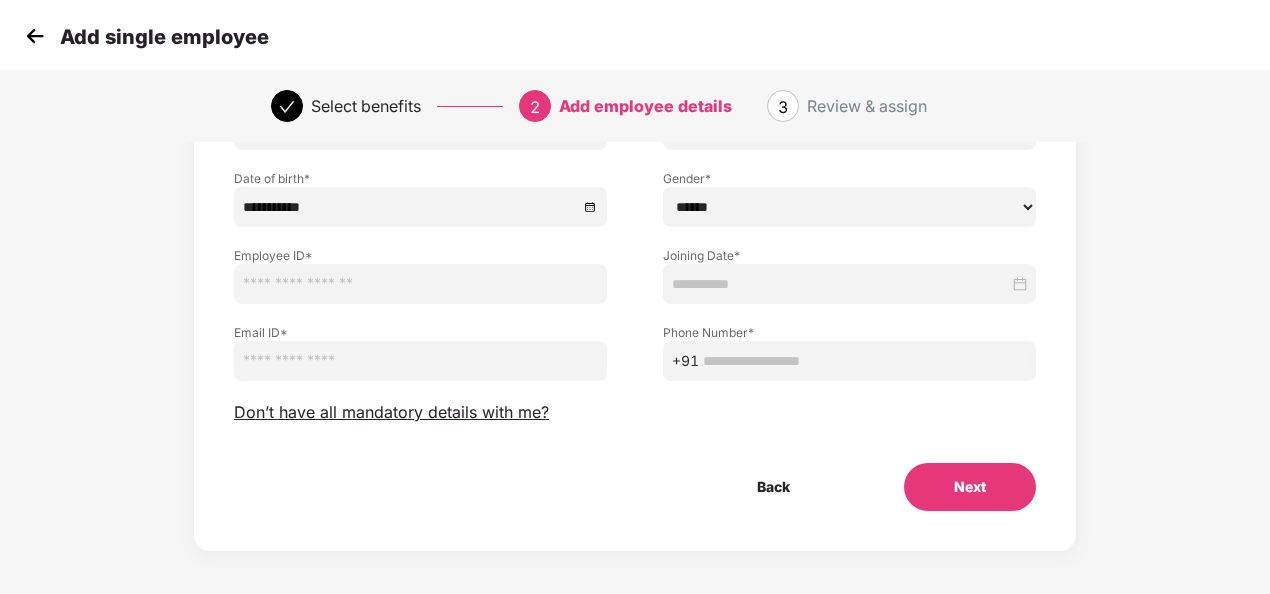 click on "****** **** ******" at bounding box center (849, 207) 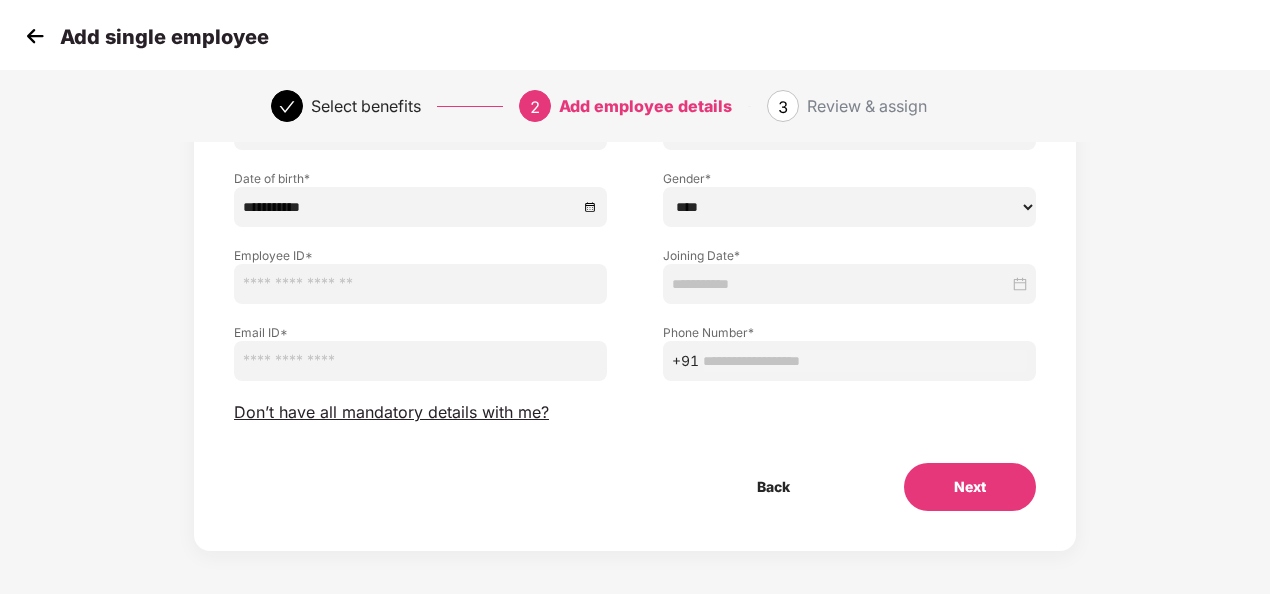 click on "****** **** ******" at bounding box center (849, 207) 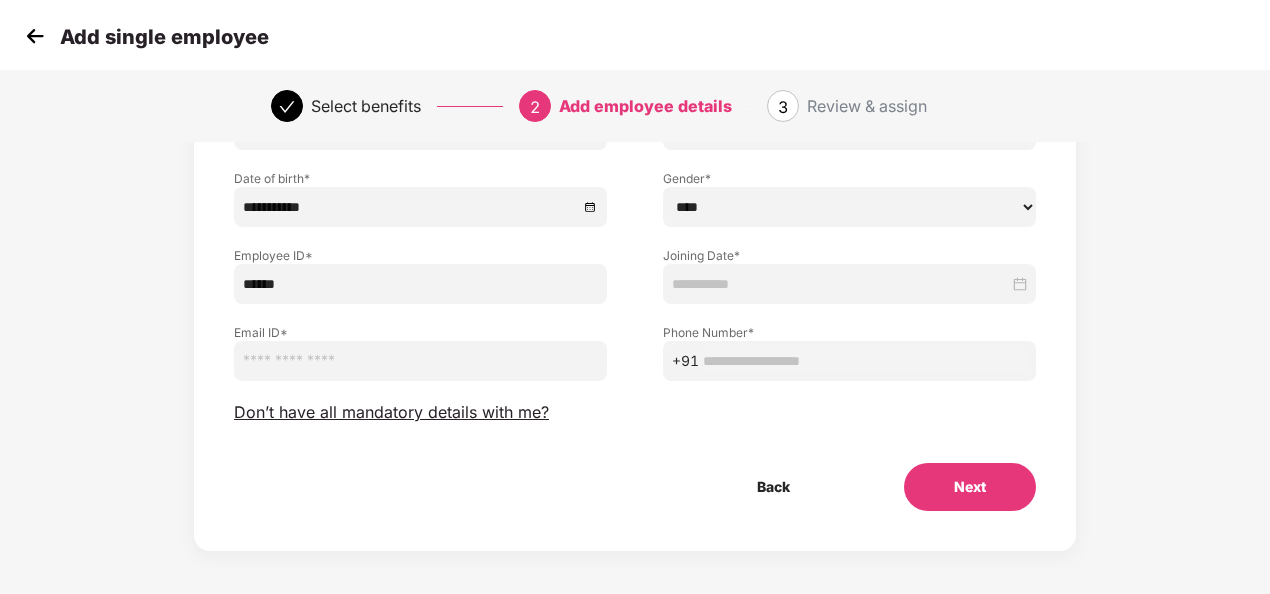 type on "******" 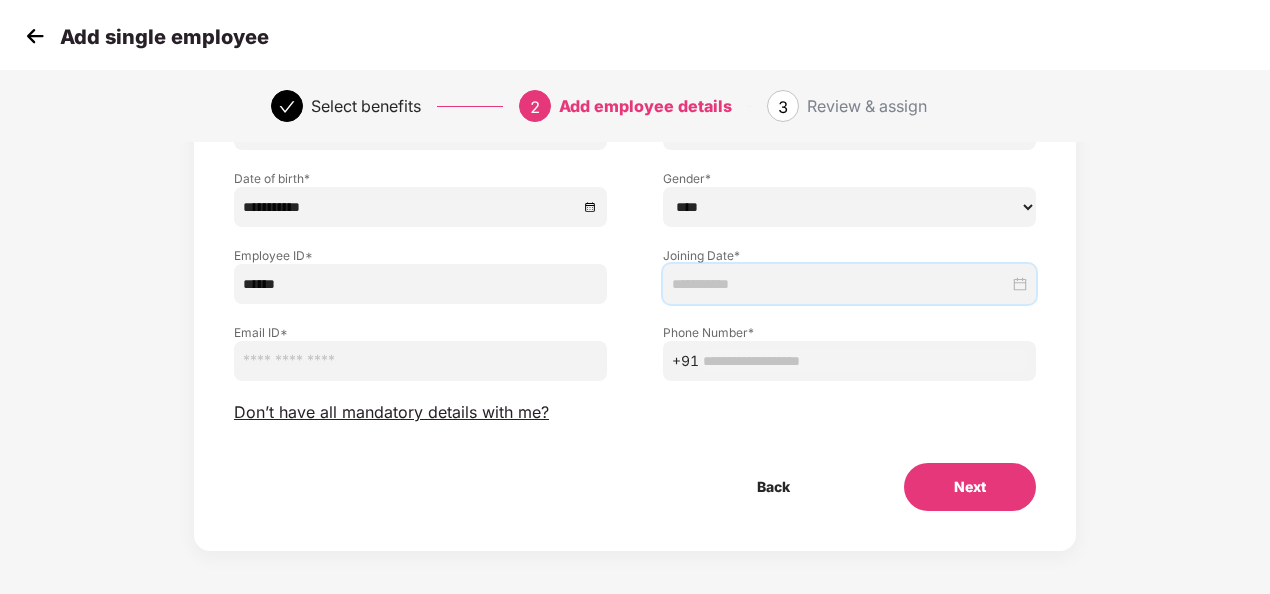 click at bounding box center [840, 284] 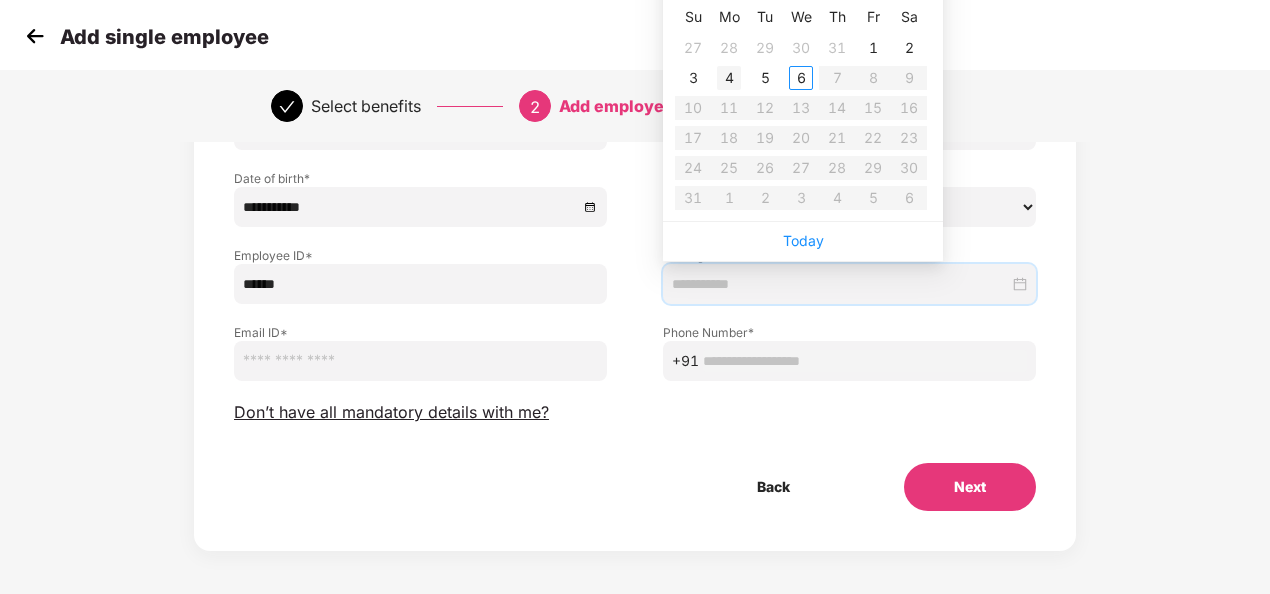 type on "**********" 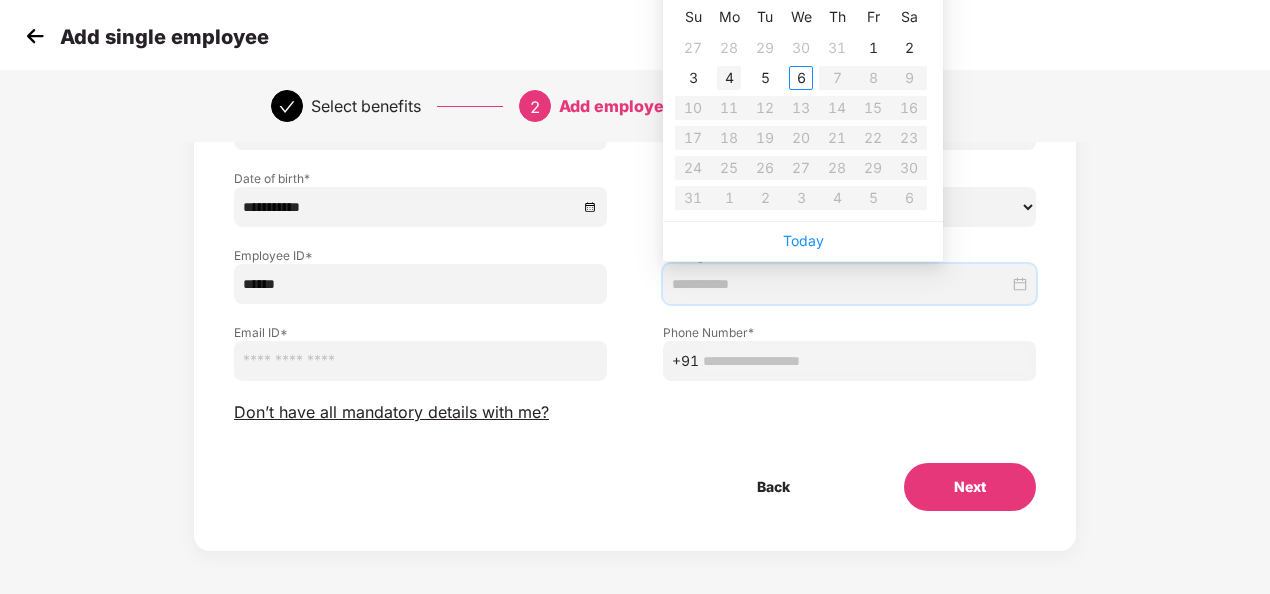 click on "4" at bounding box center (729, 78) 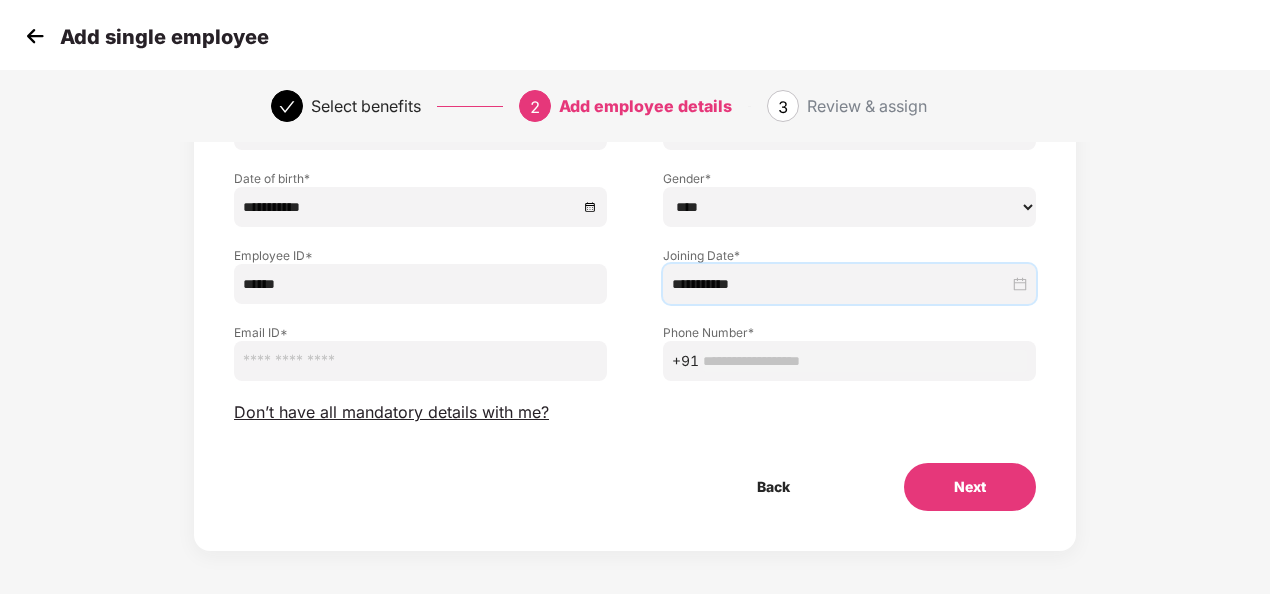 click at bounding box center (420, 361) 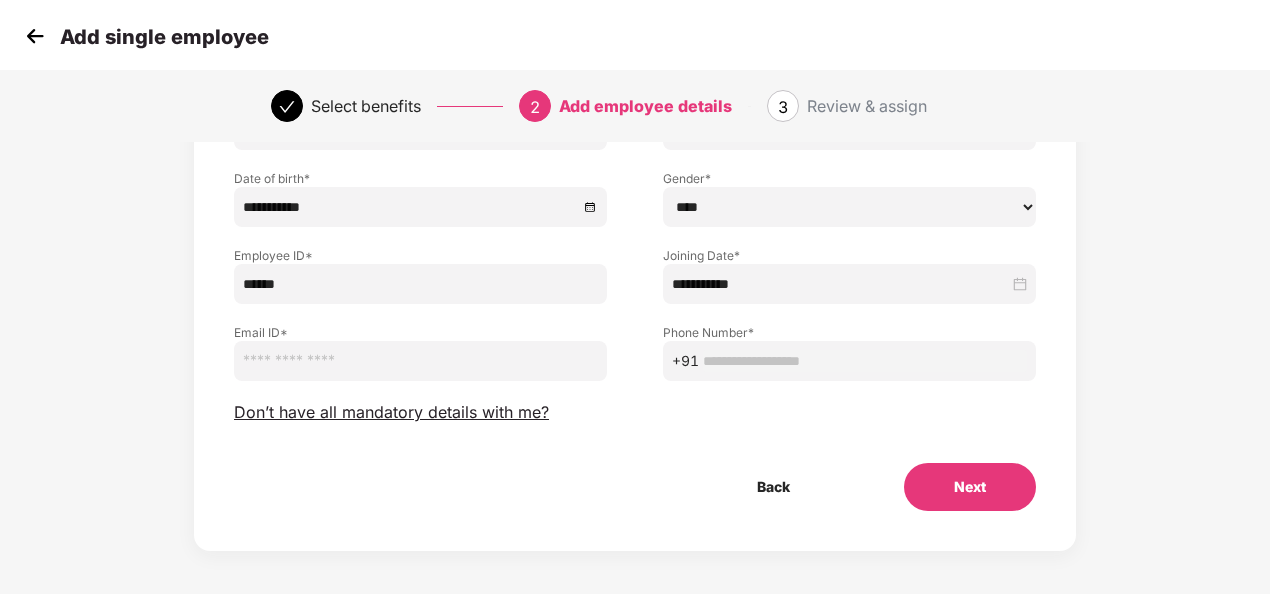 paste on "**********" 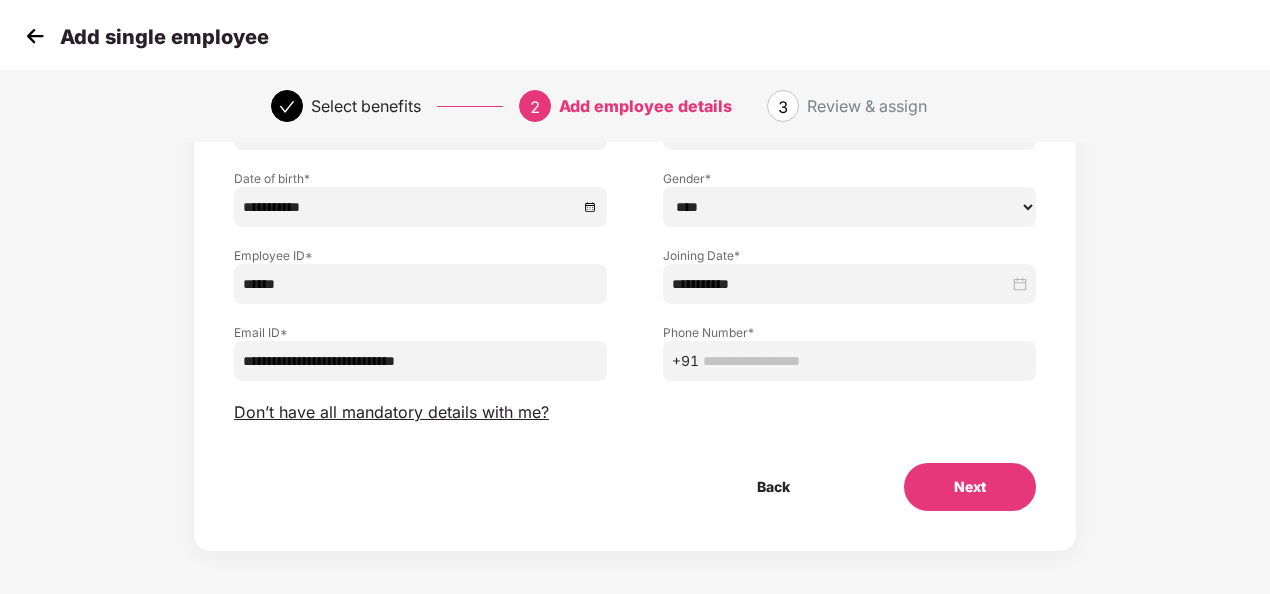 type on "**********" 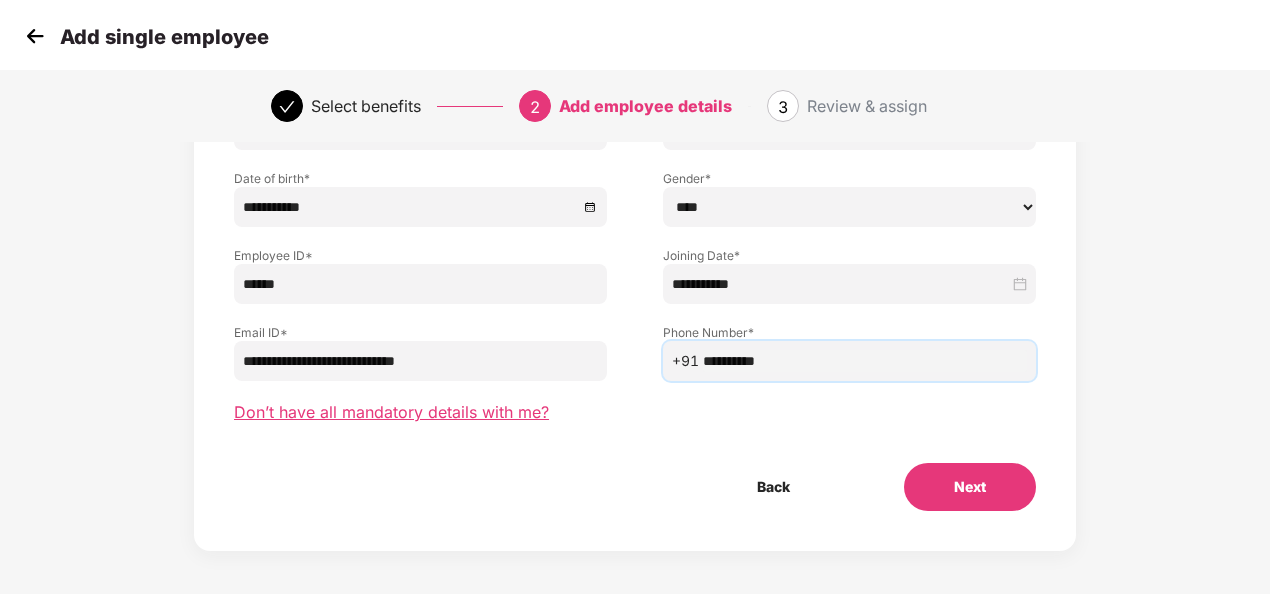 type on "**********" 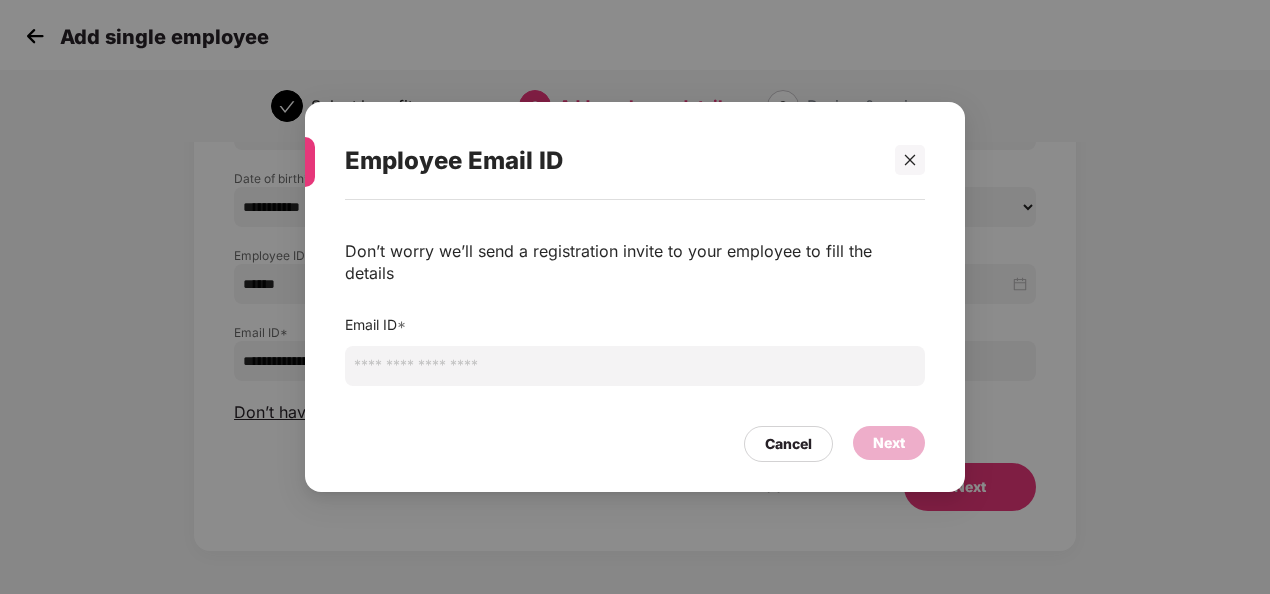 click at bounding box center [635, 366] 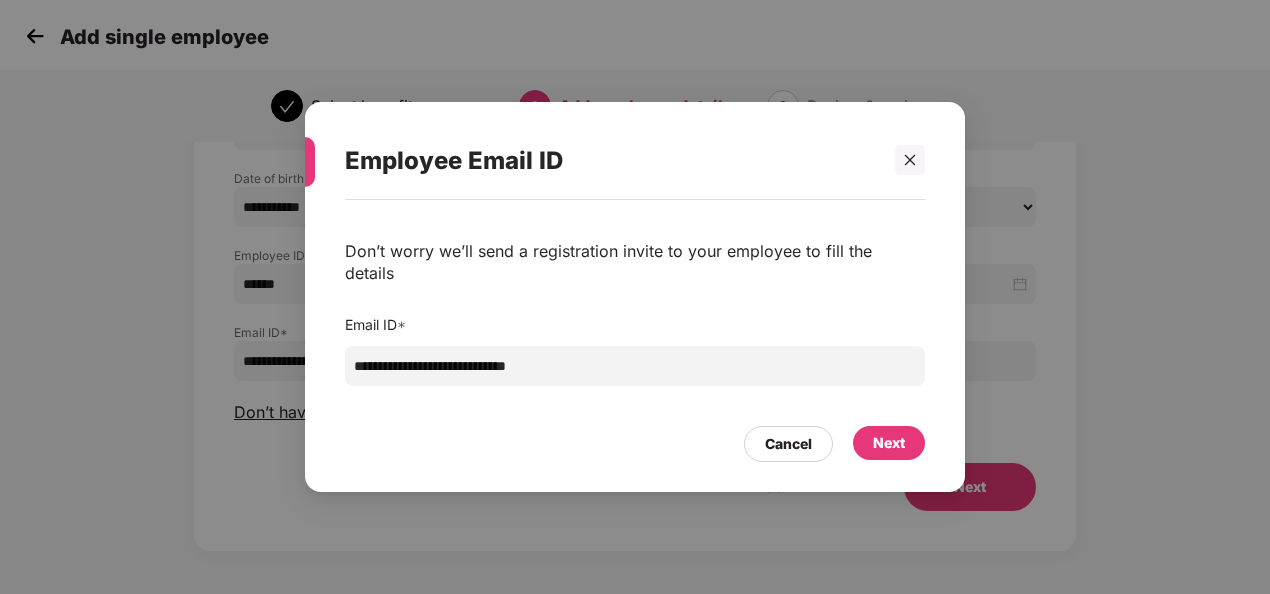 type on "**********" 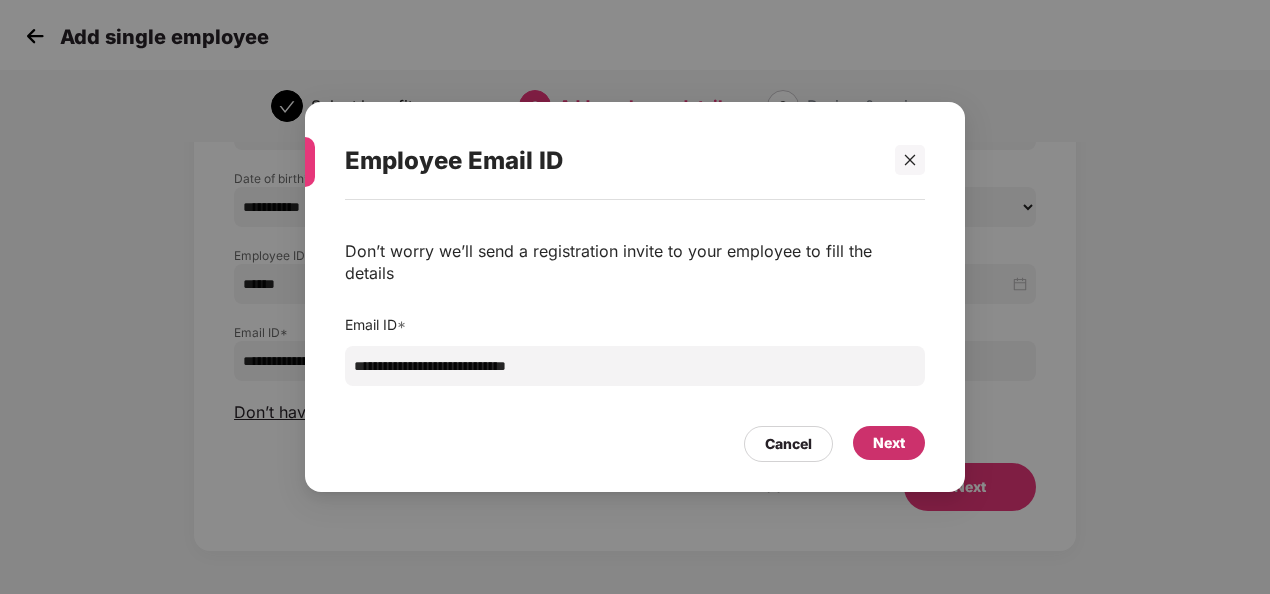 click on "Next" at bounding box center [889, 443] 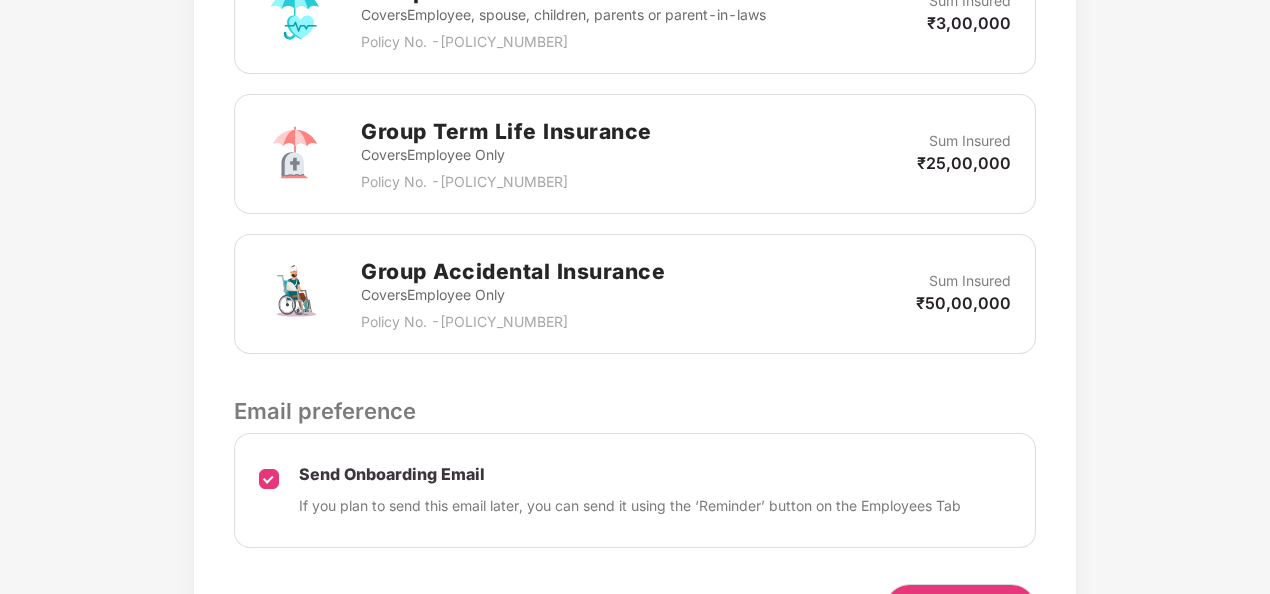 scroll, scrollTop: 800, scrollLeft: 0, axis: vertical 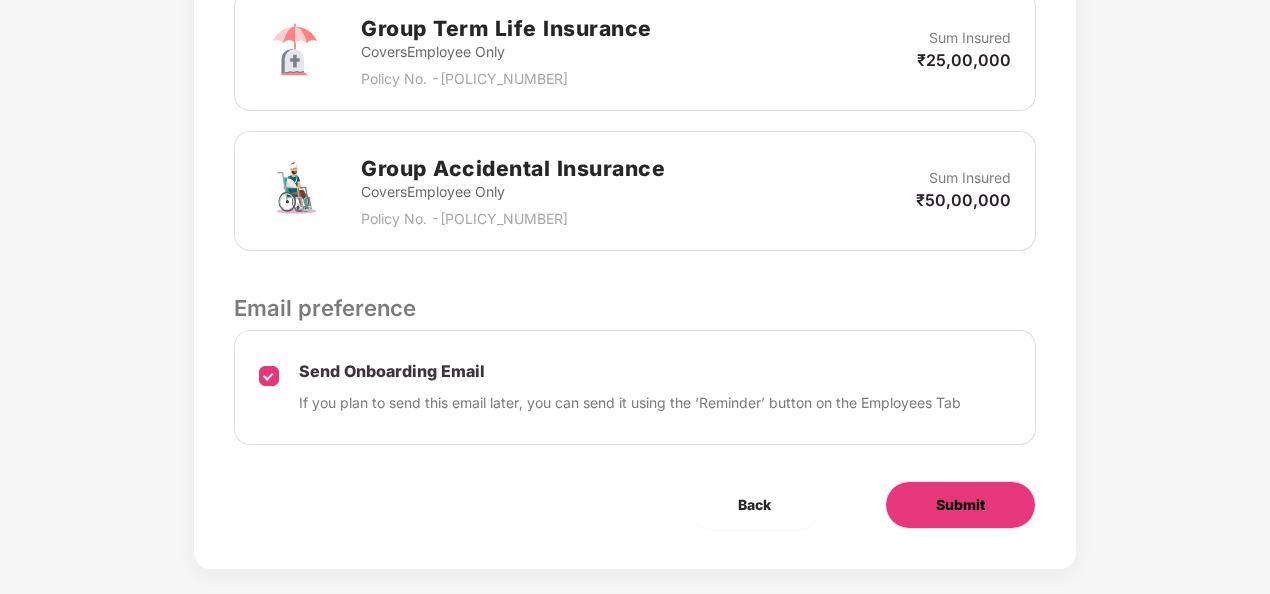 click on "Submit" at bounding box center (960, 505) 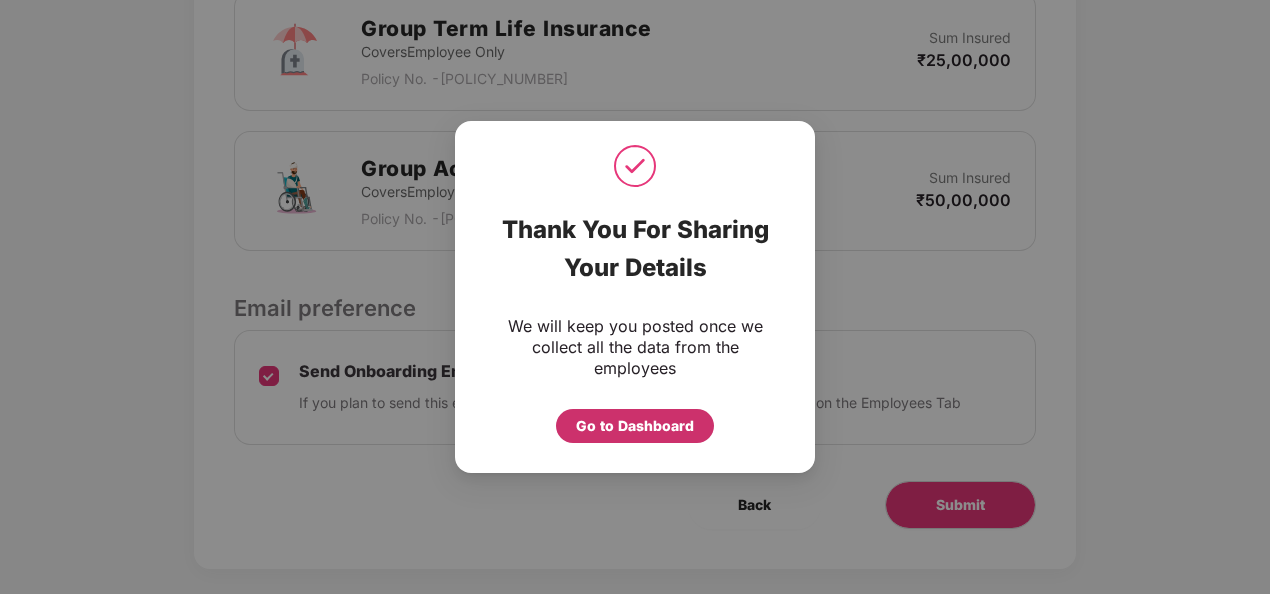 click on "Go to Dashboard" at bounding box center [635, 426] 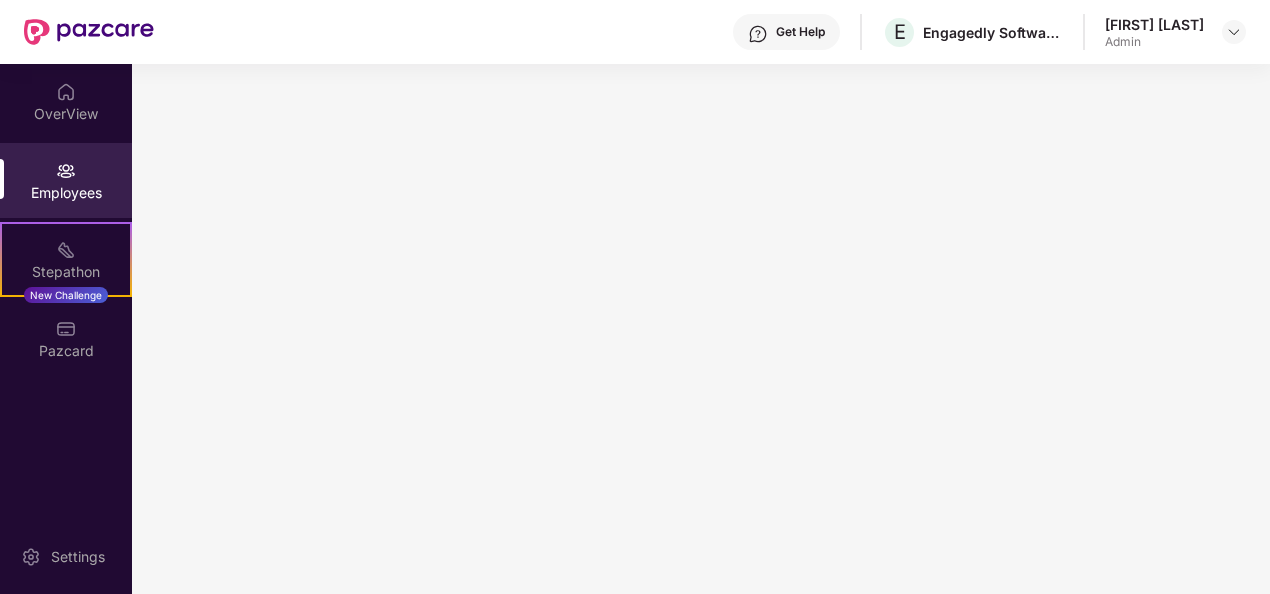 scroll, scrollTop: 0, scrollLeft: 0, axis: both 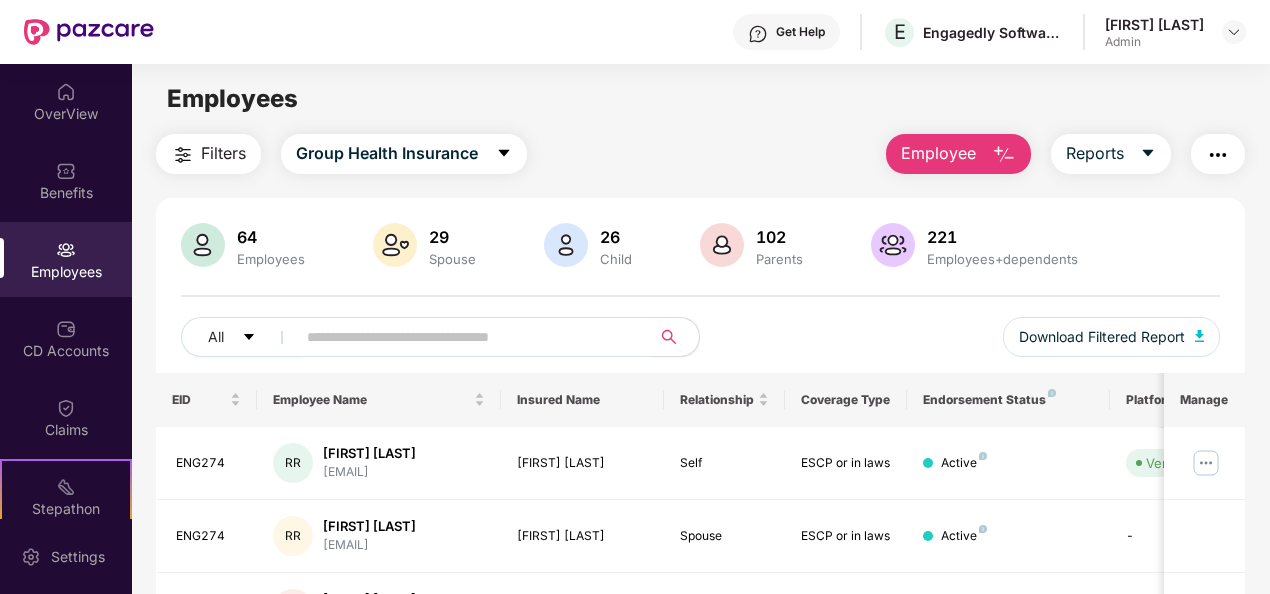 click at bounding box center [465, 337] 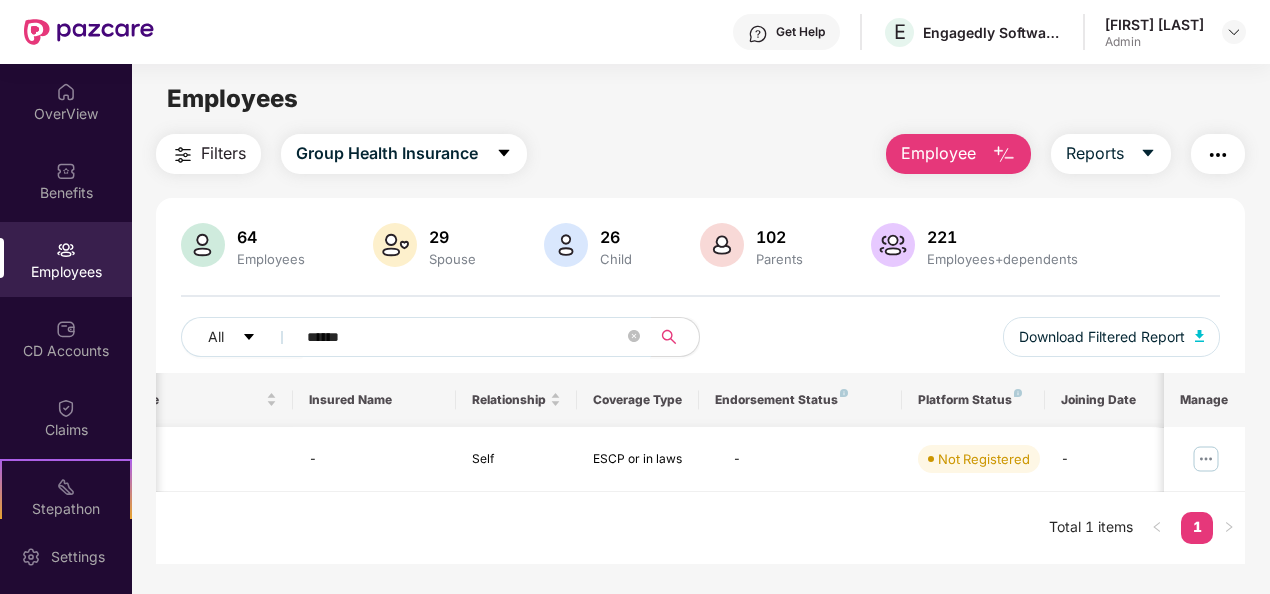 scroll, scrollTop: 0, scrollLeft: 0, axis: both 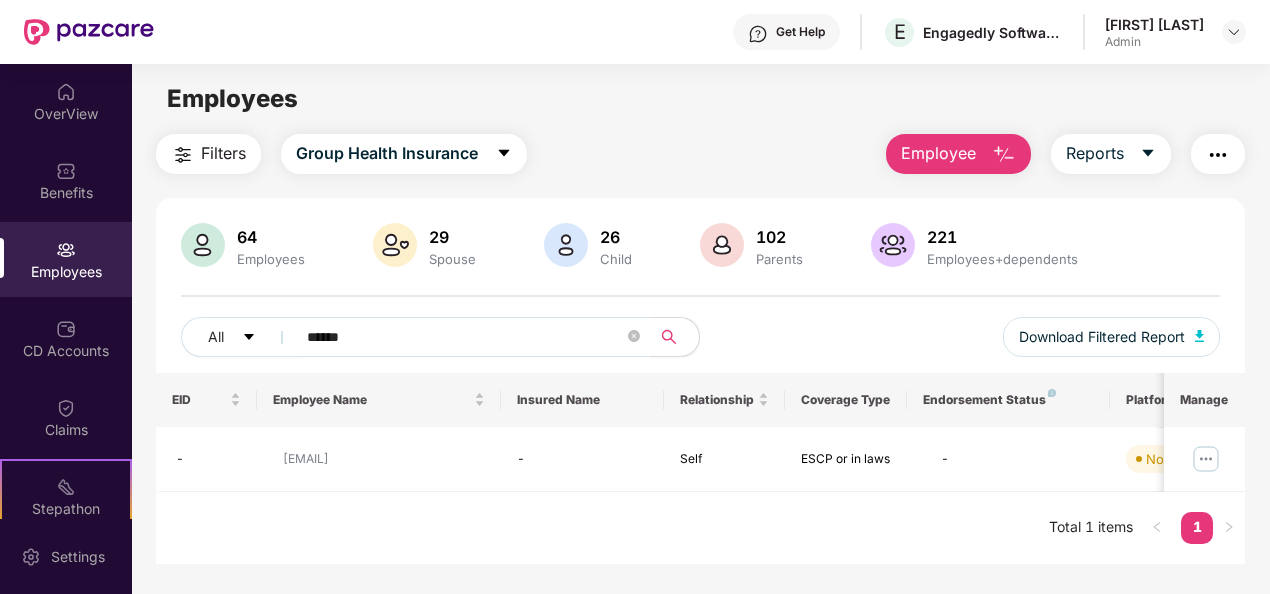type on "******" 